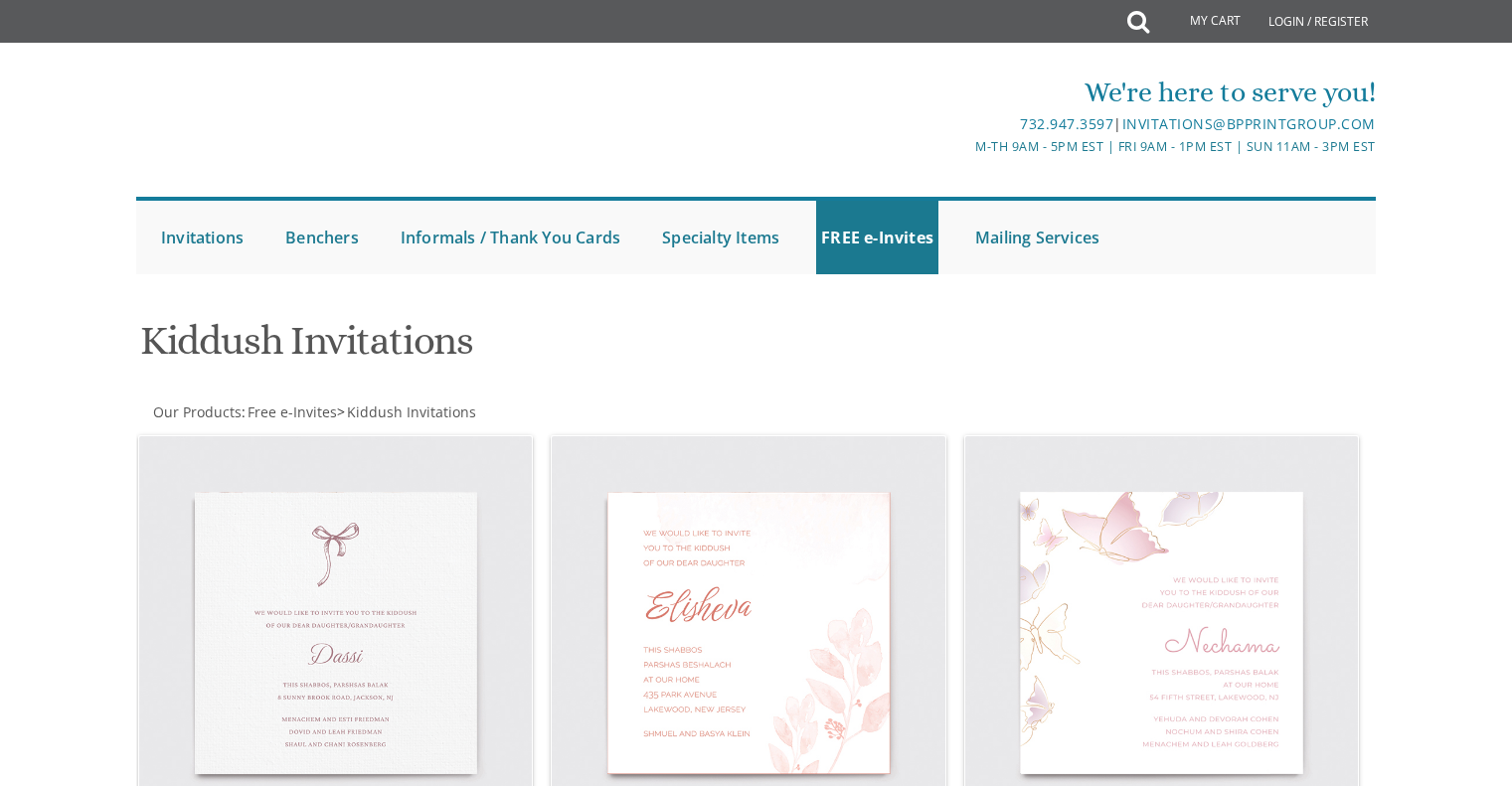 scroll, scrollTop: 0, scrollLeft: 0, axis: both 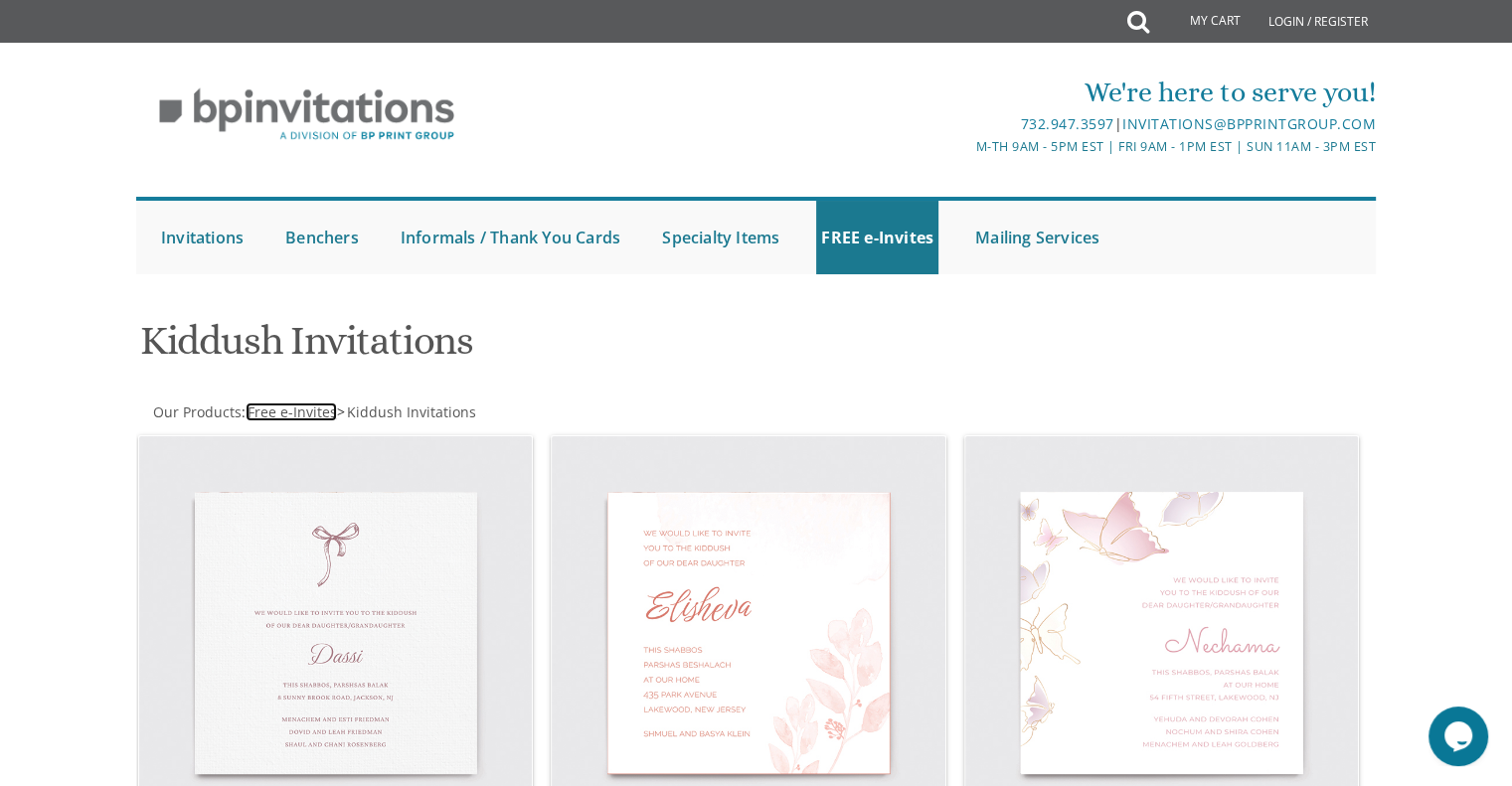 click on "Free e-Invites" at bounding box center [292, 411] 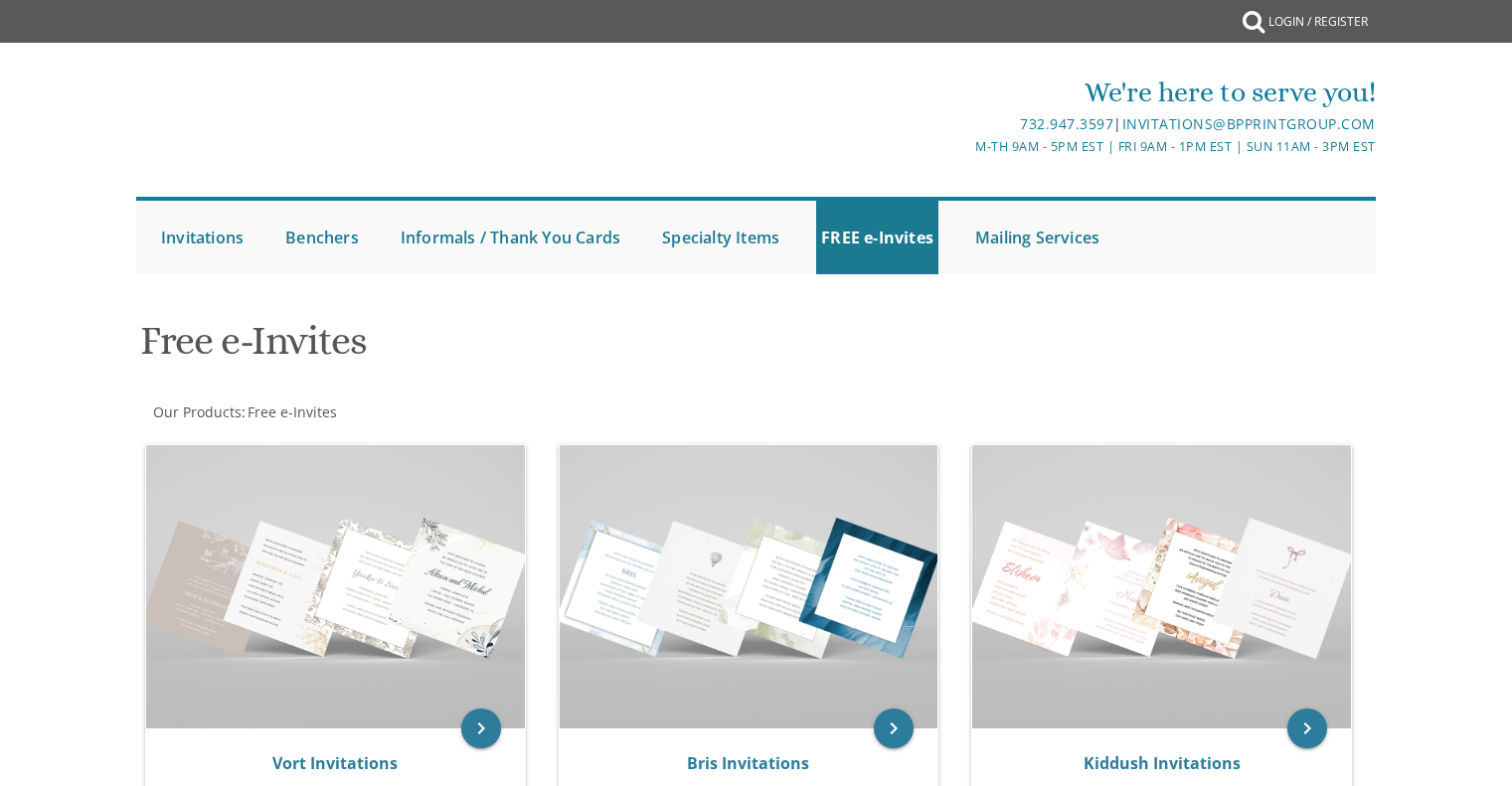 scroll, scrollTop: 0, scrollLeft: 0, axis: both 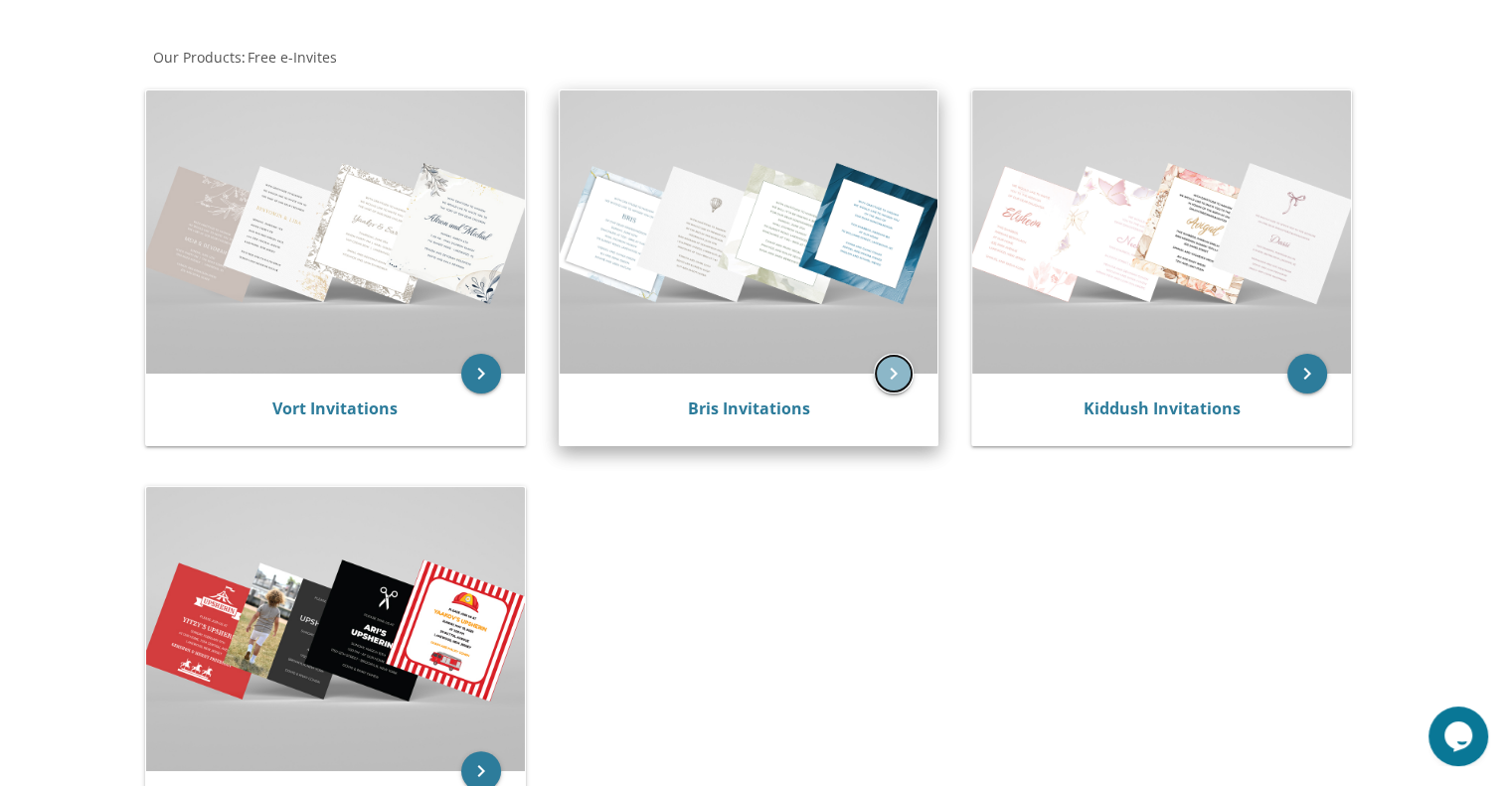 click on "keyboard_arrow_right" at bounding box center [894, 374] 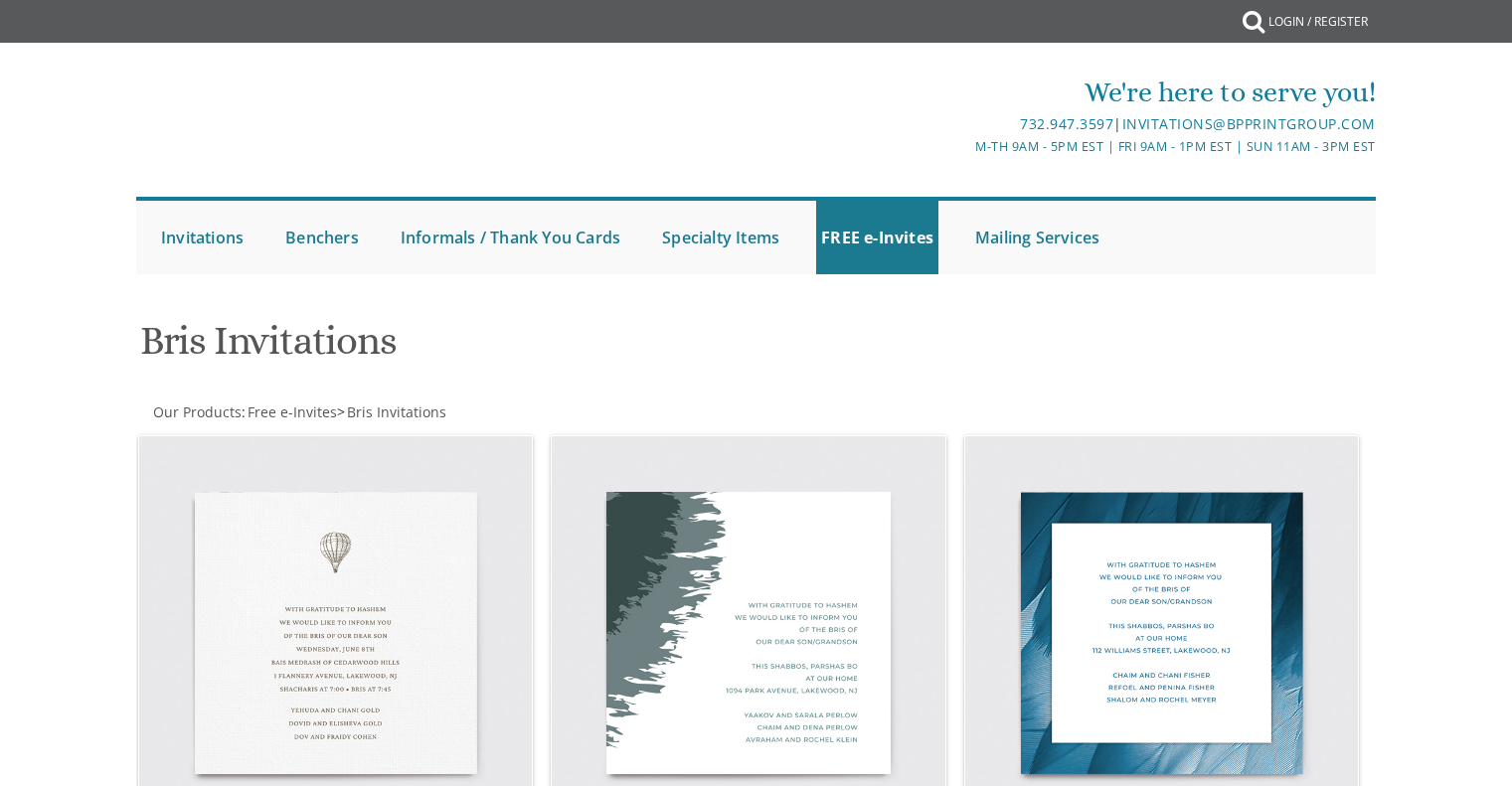 scroll, scrollTop: 0, scrollLeft: 0, axis: both 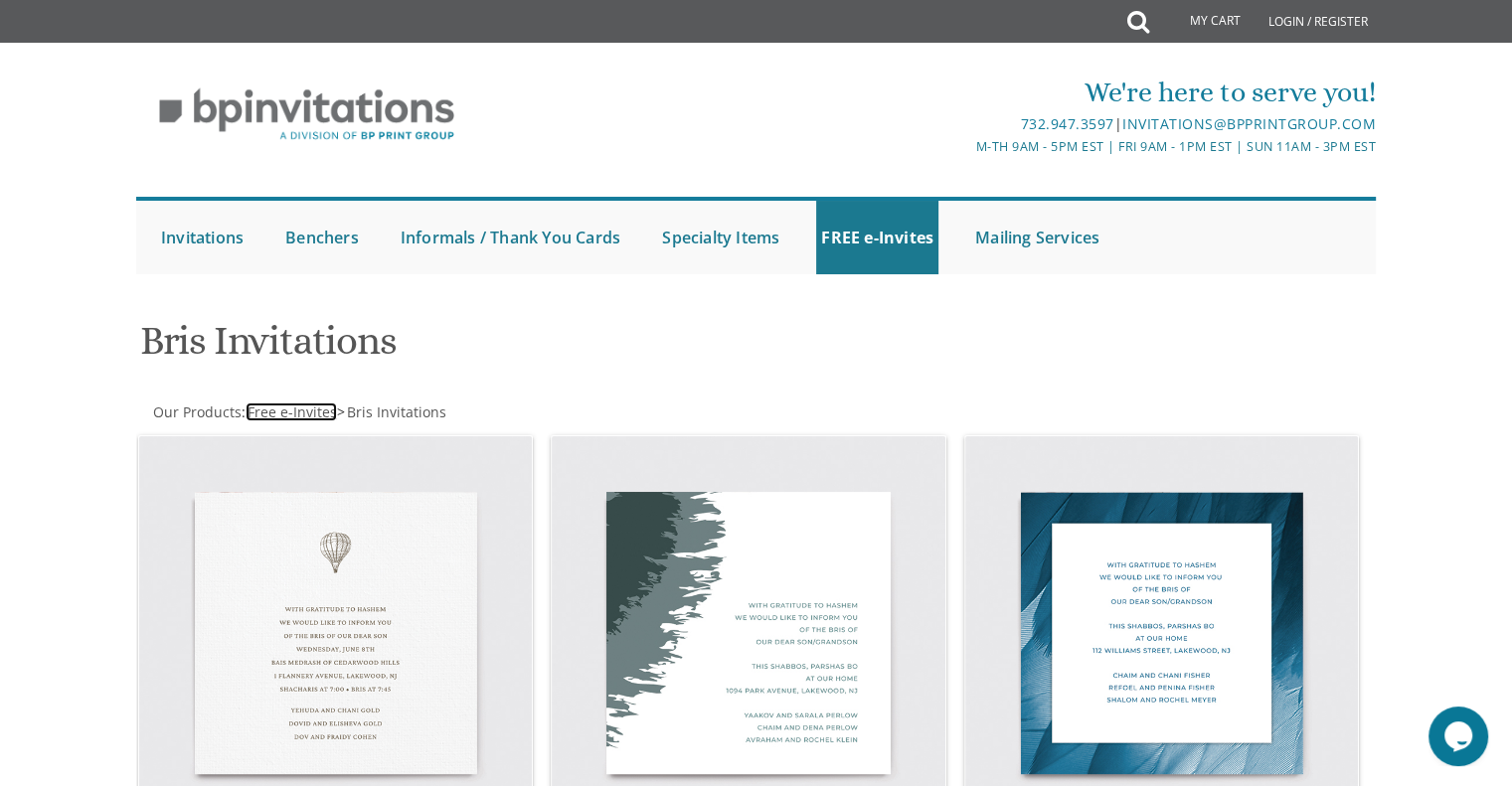 click on "Free e-Invites" at bounding box center (292, 411) 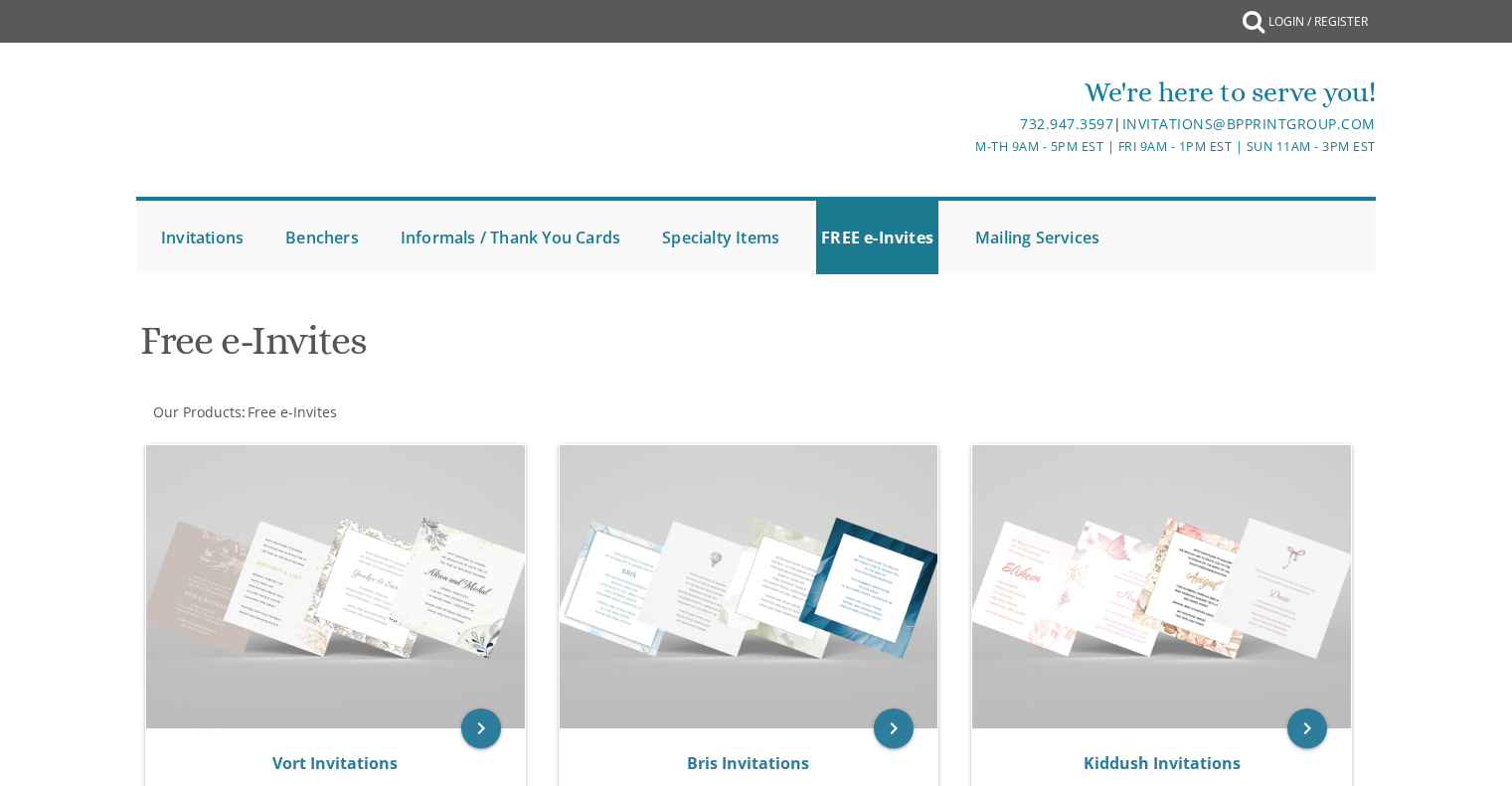 scroll, scrollTop: 0, scrollLeft: 0, axis: both 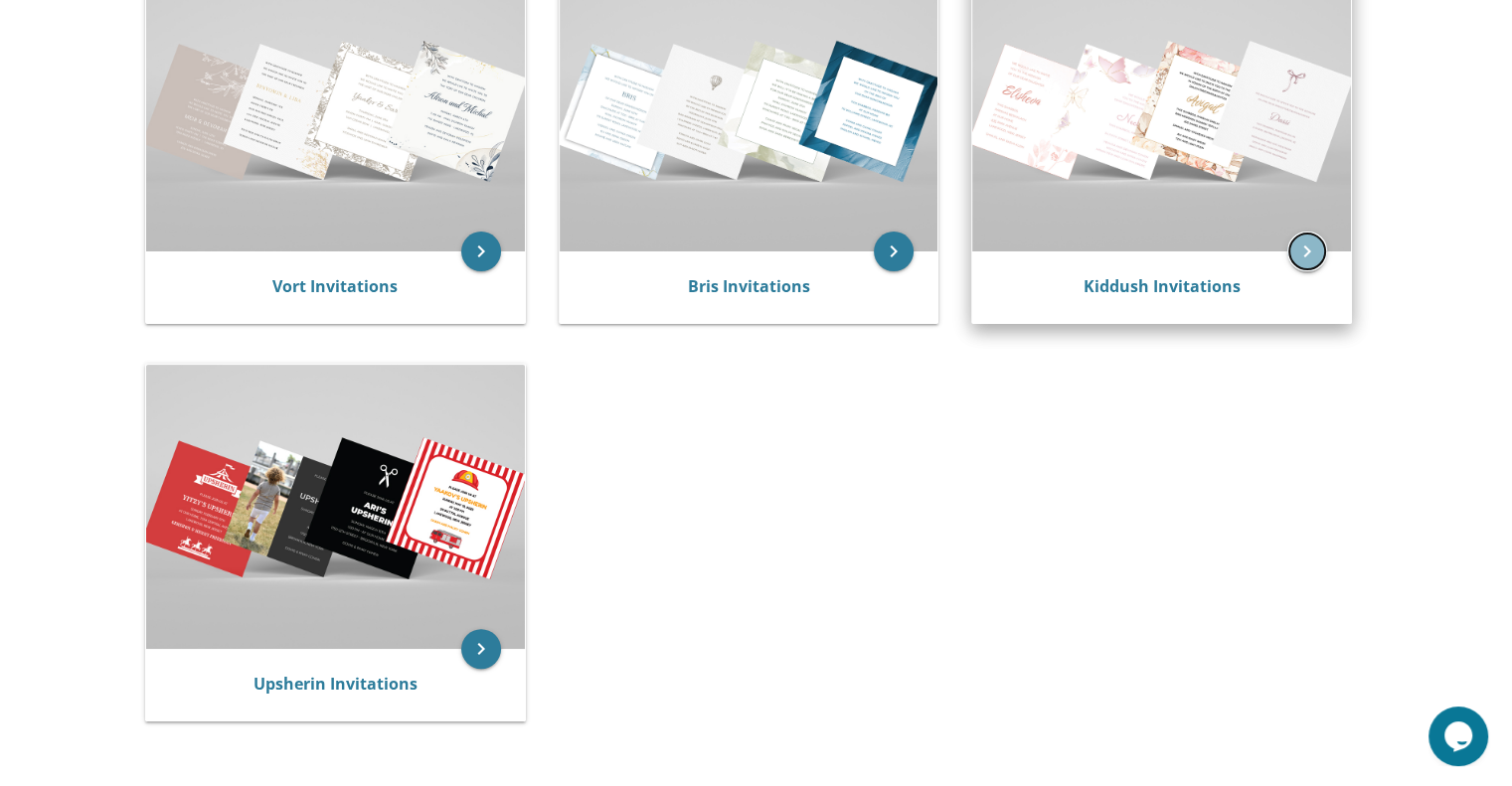 click on "keyboard_arrow_right" at bounding box center (1307, 251) 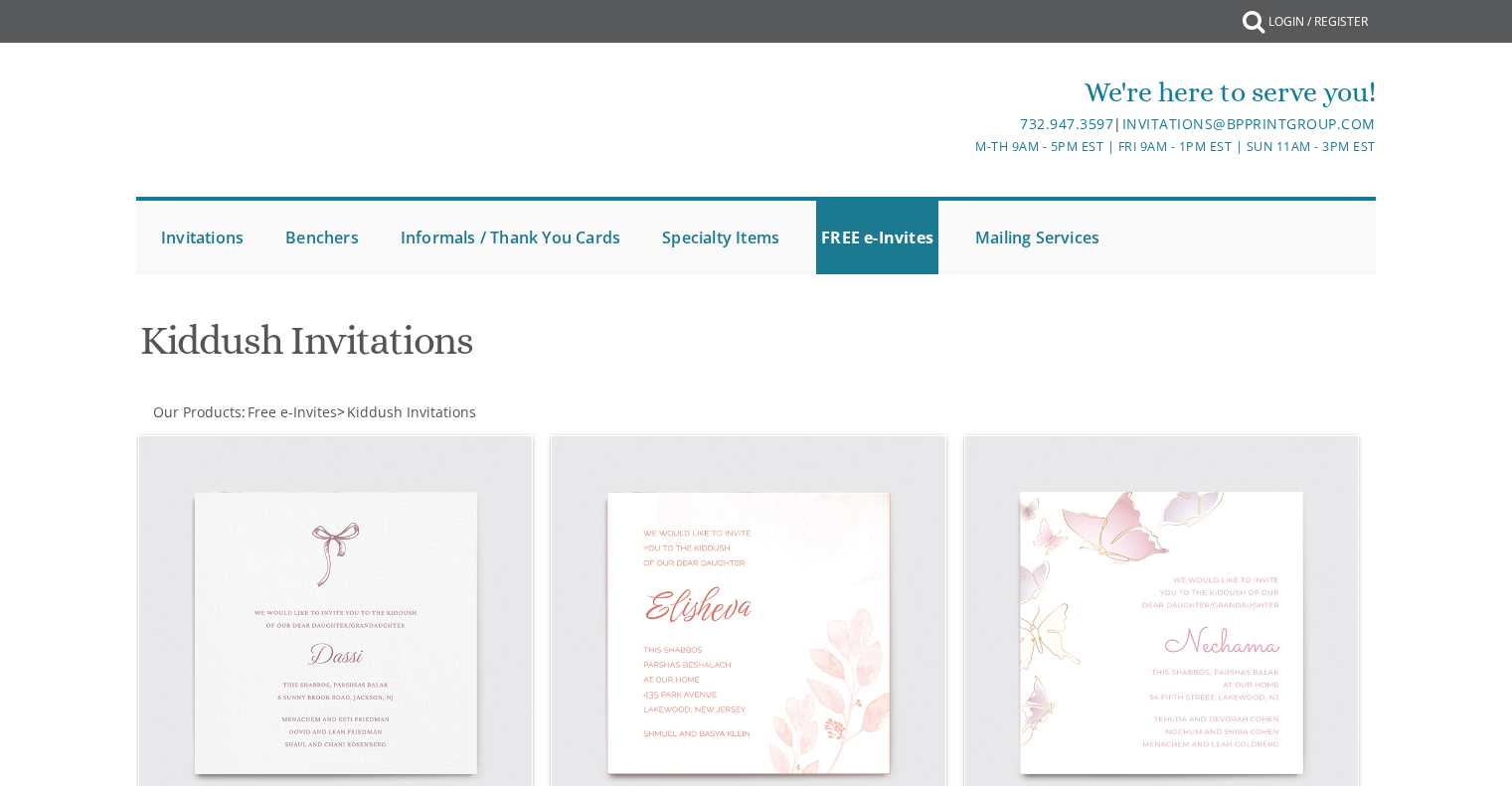 scroll, scrollTop: 0, scrollLeft: 0, axis: both 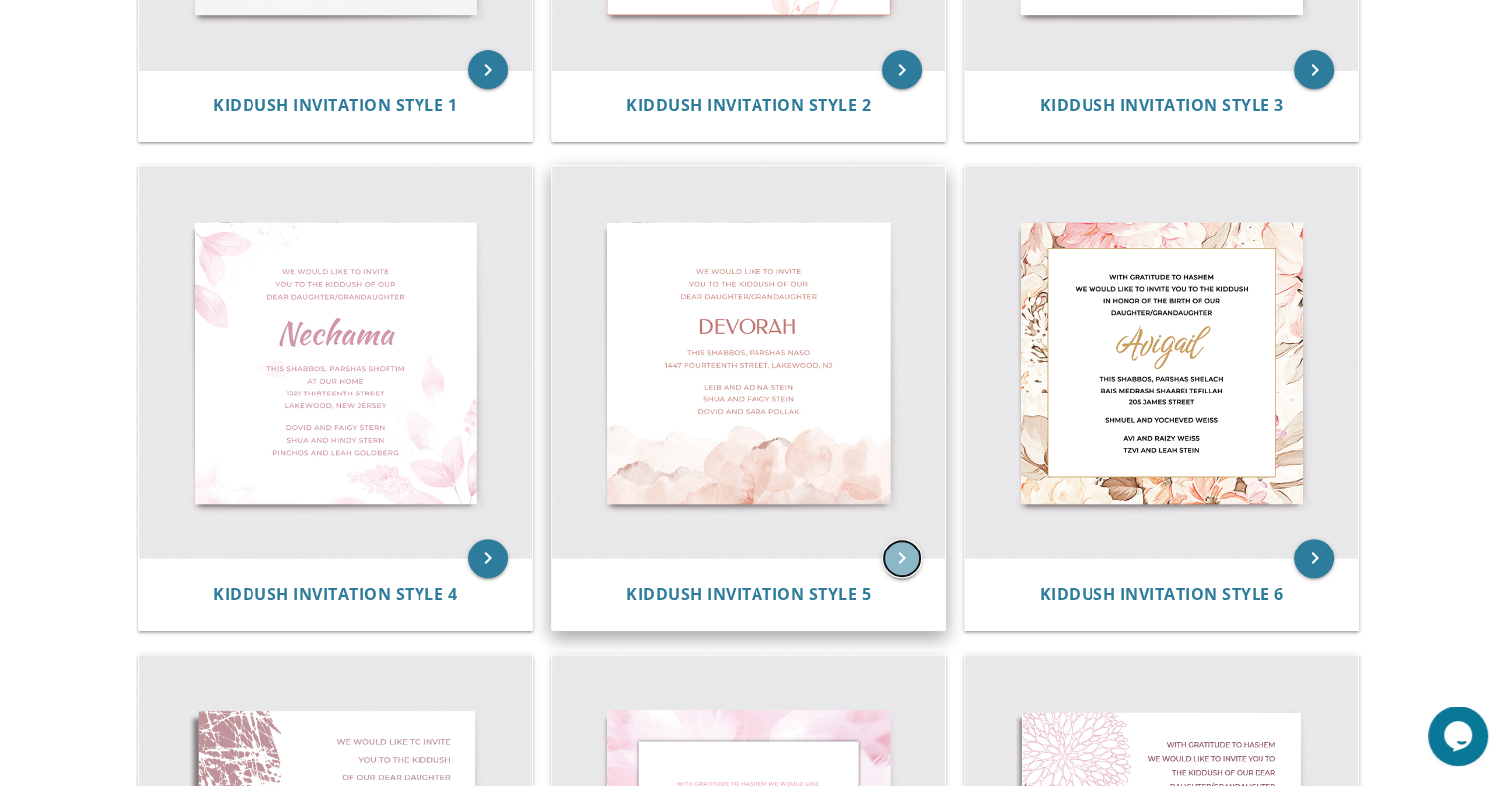 click on "keyboard_arrow_right" at bounding box center [902, 558] 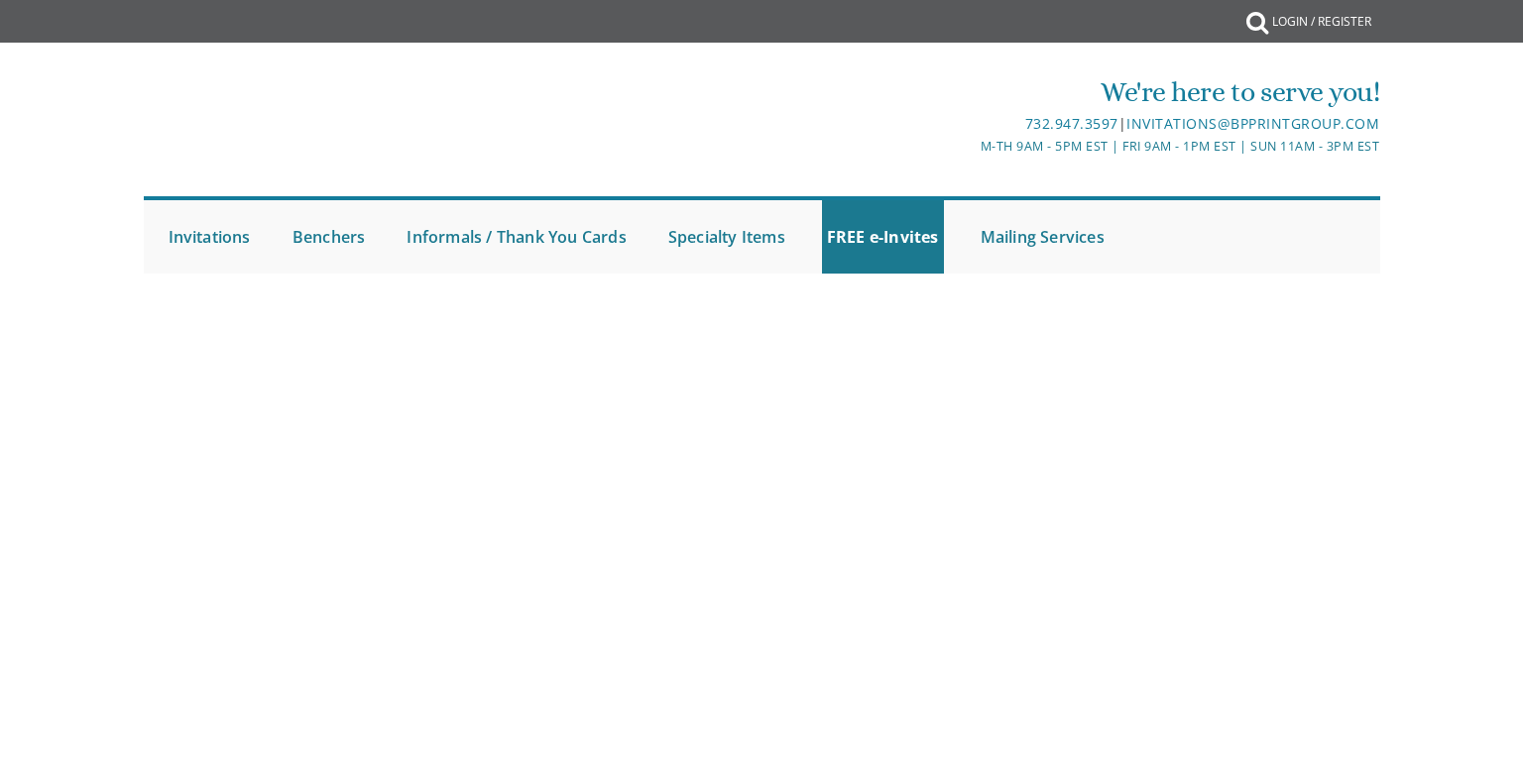 scroll, scrollTop: 0, scrollLeft: 0, axis: both 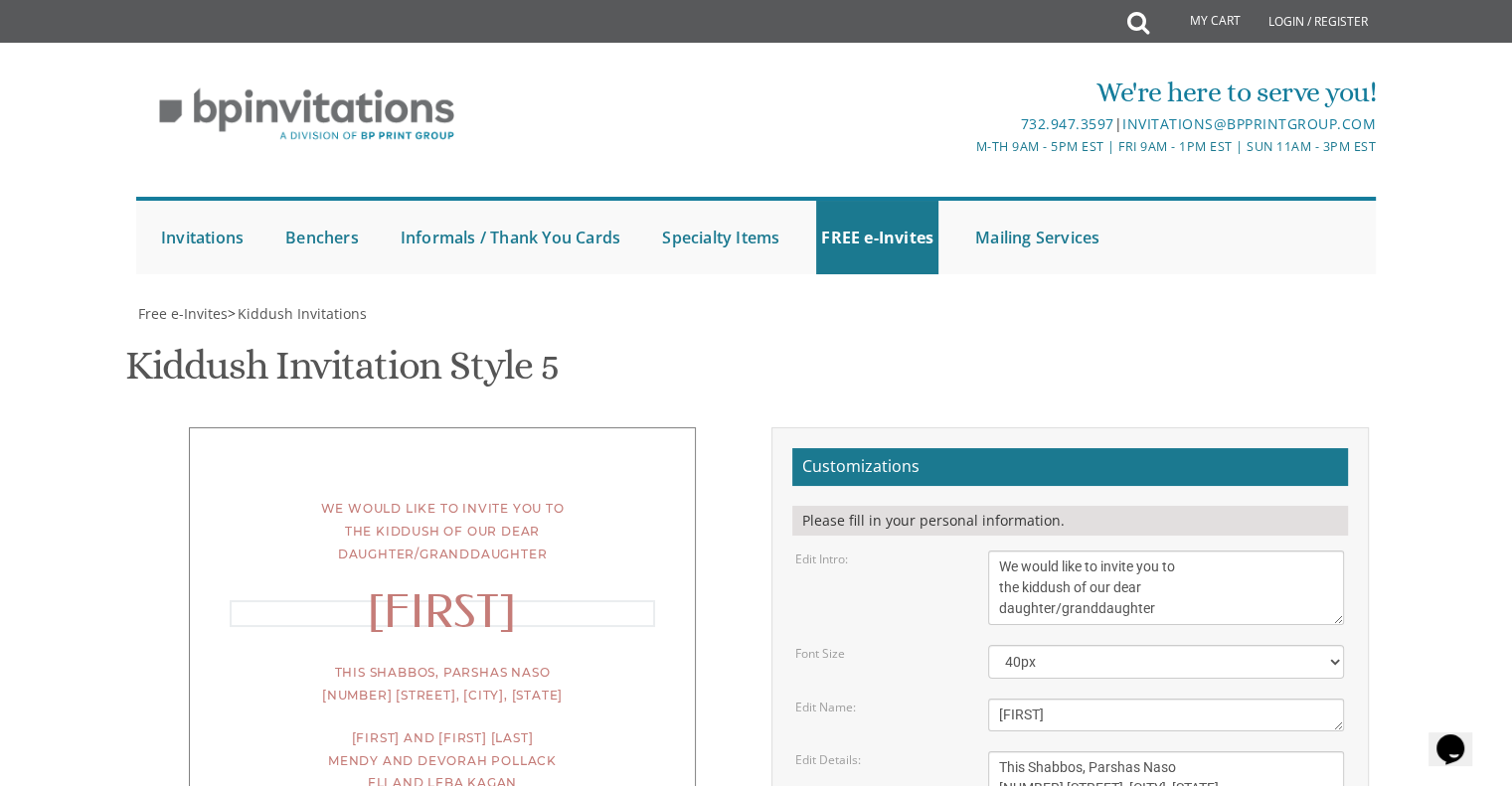 click on "[FIRST]" at bounding box center (1166, 714) 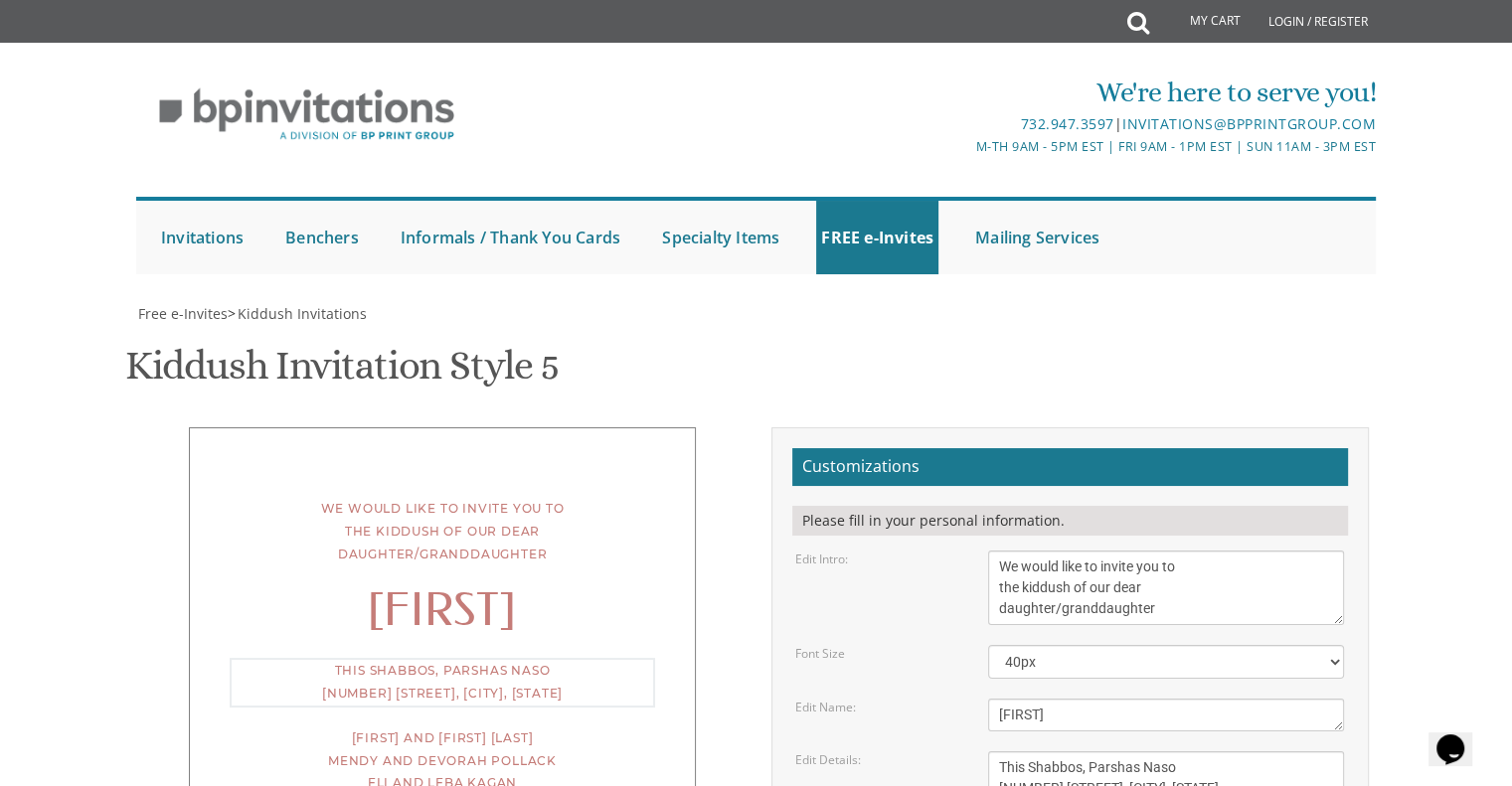 click on "This Shabbos, Parshas Naso
[NUMBER] [STREET], [CITY], [STATE]" at bounding box center [1166, 778] 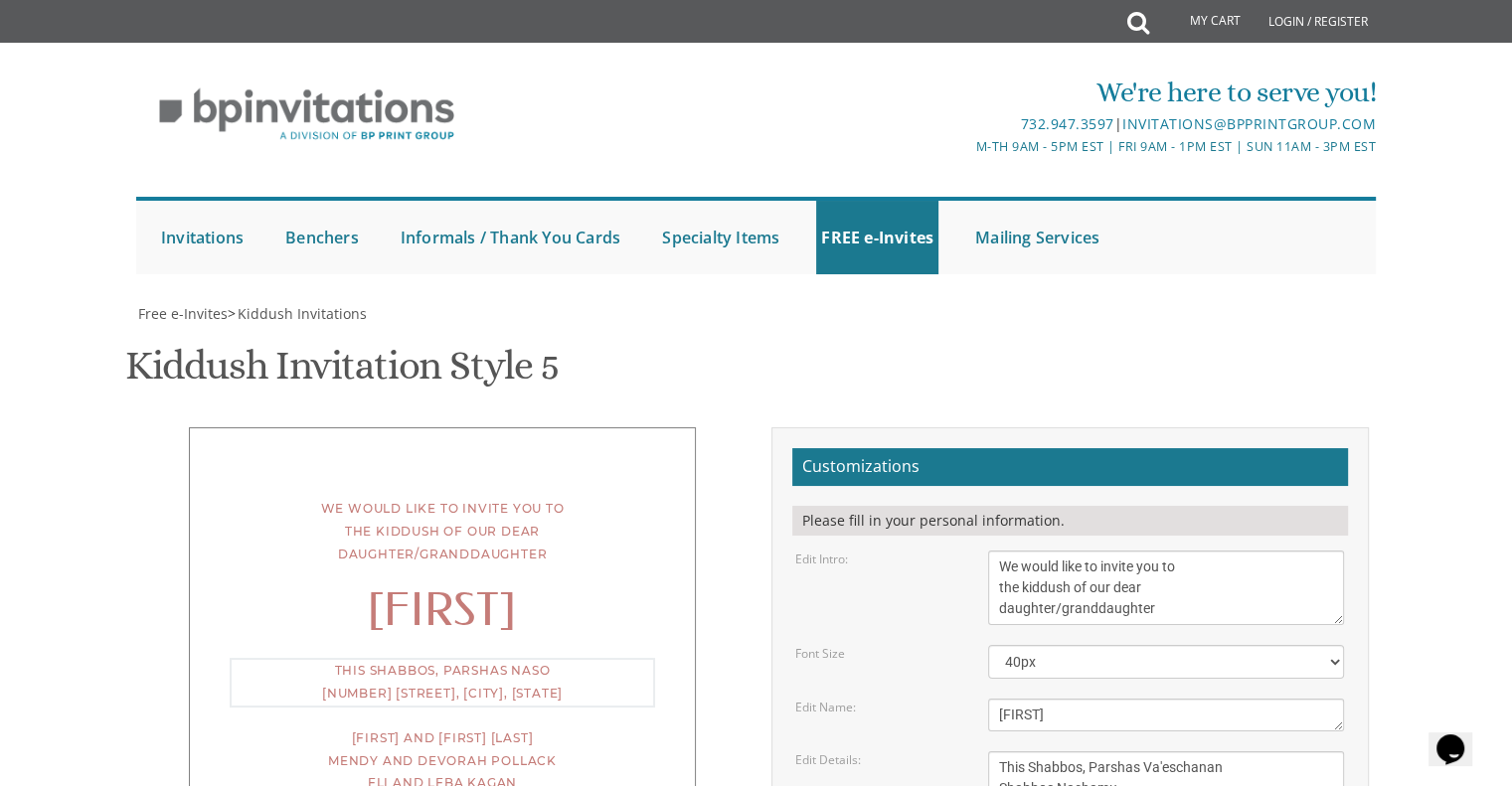 scroll, scrollTop: 15, scrollLeft: 0, axis: vertical 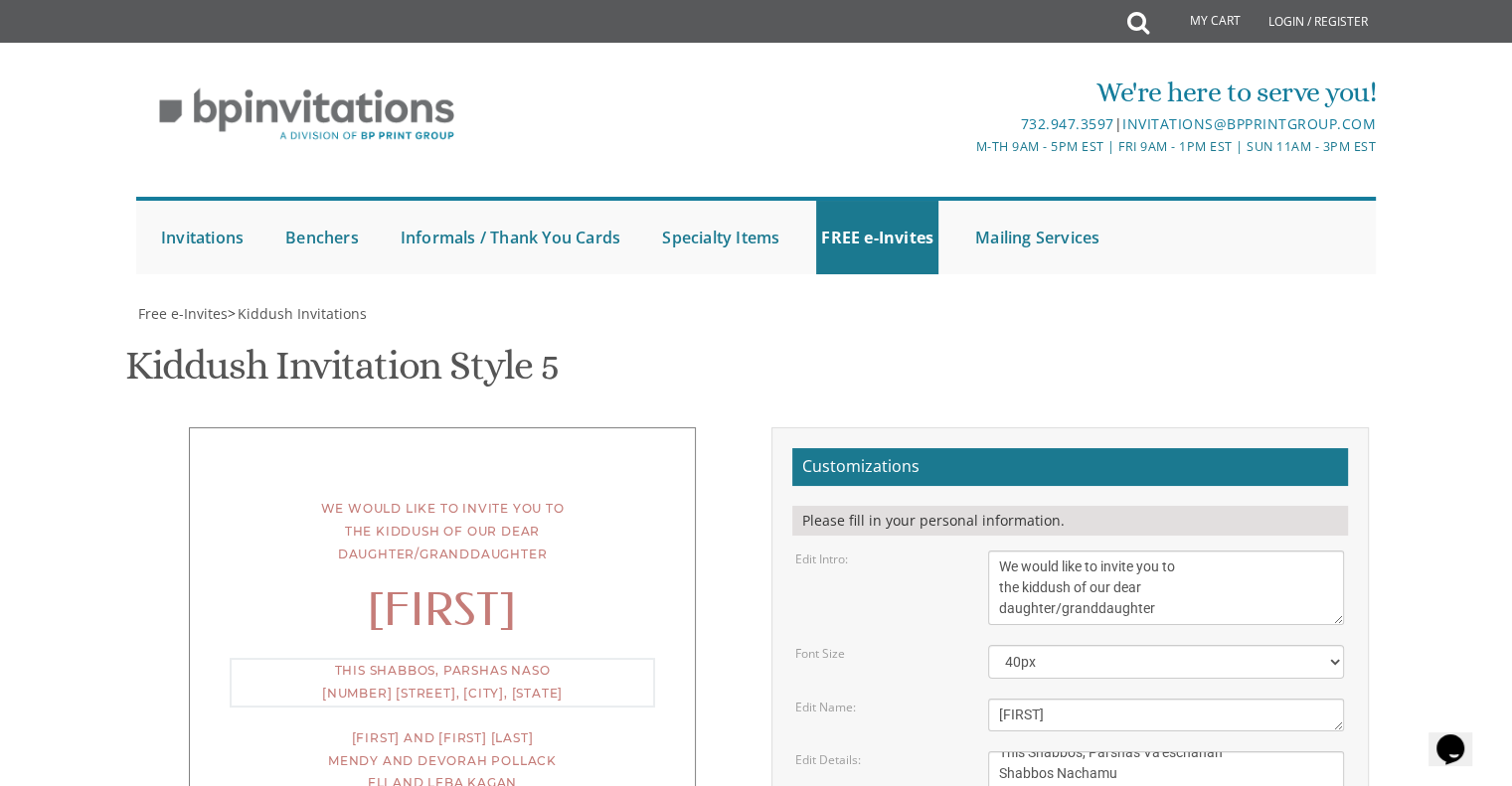 type on "This Shabbos, Parshas Va'eschanan
Shabbos Nachamu
[NUMBER] [STREET], [CITY], [STATE]" 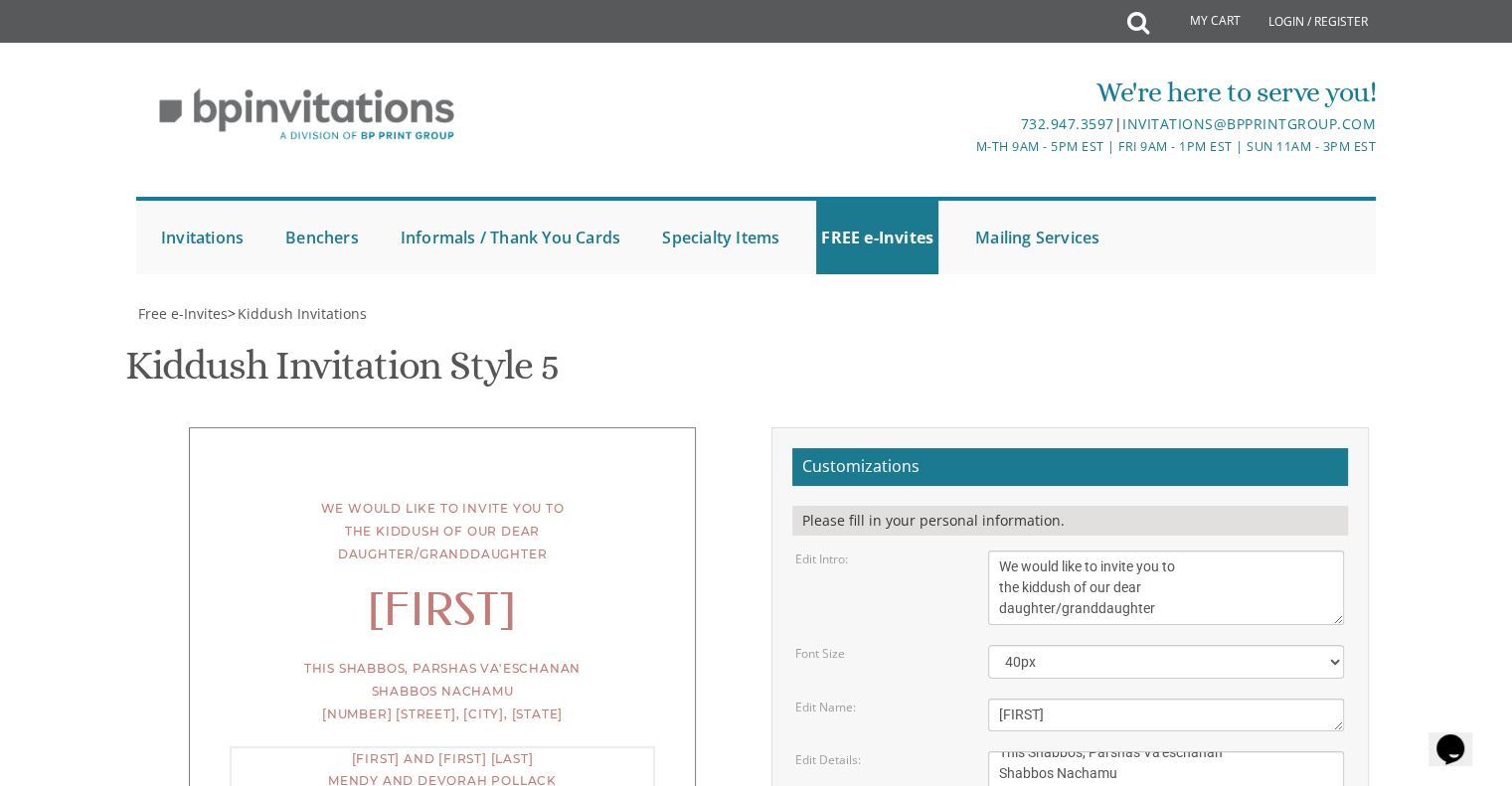 click on "[FIRST] and [FIRST] [LAST]
Mendy and Devorah Pollack
Eli and Leba Kagan" at bounding box center [1166, 862] 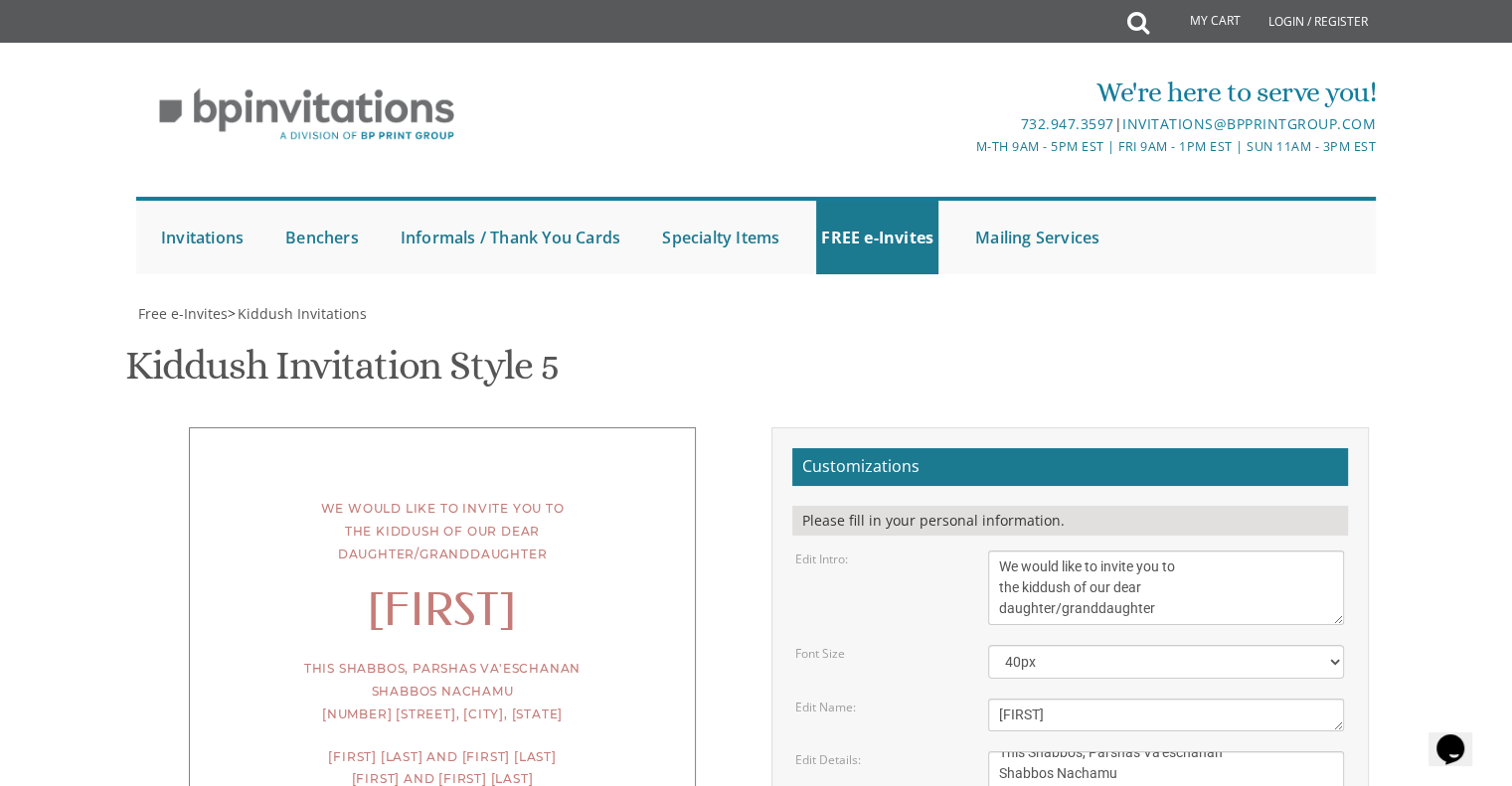 click on "Email Address*" at bounding box center [1070, 959] 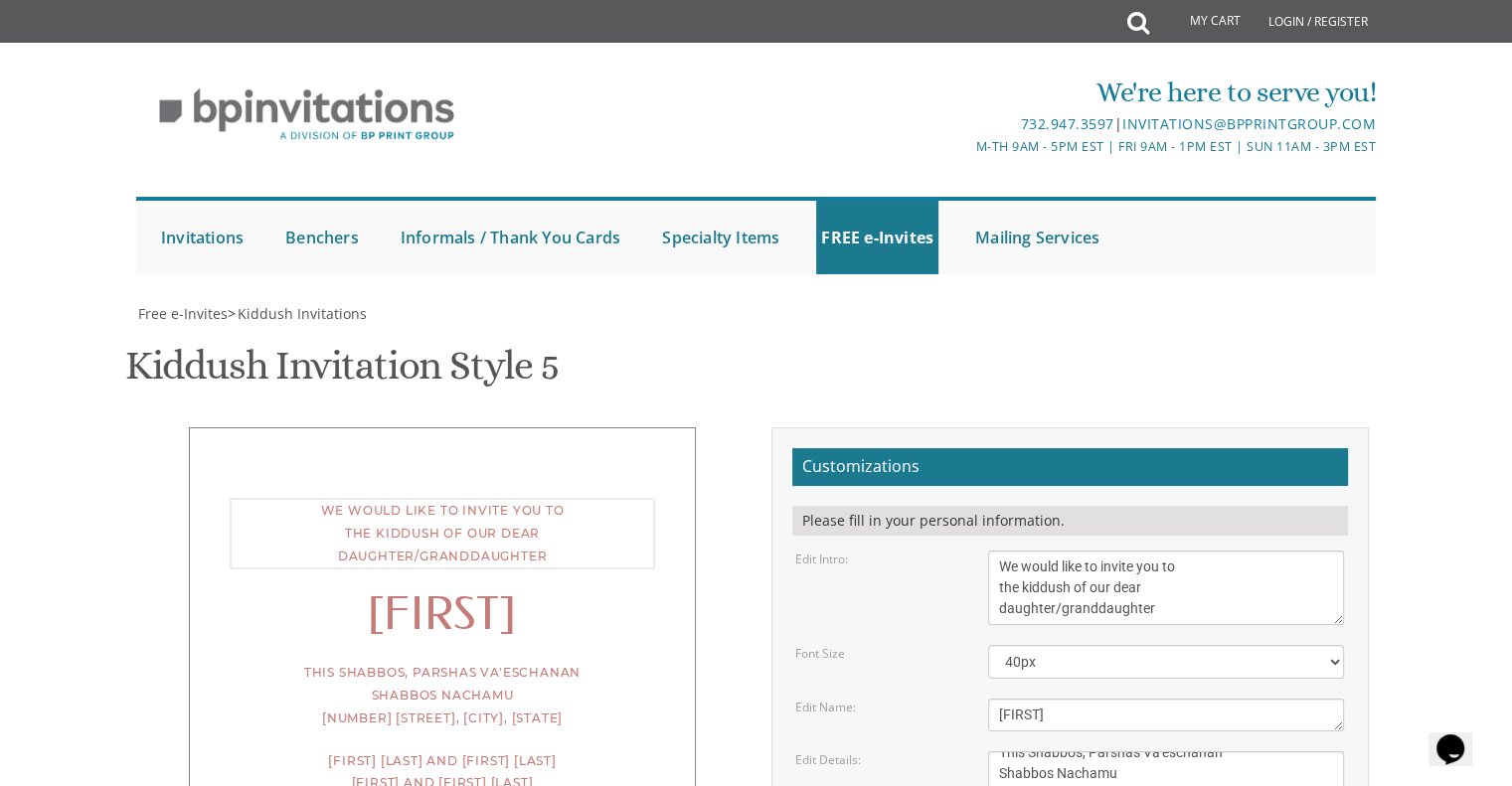 click on "We would like to invite you to
the kiddush of our dear
daughter/granddaughter" at bounding box center [1166, 587] 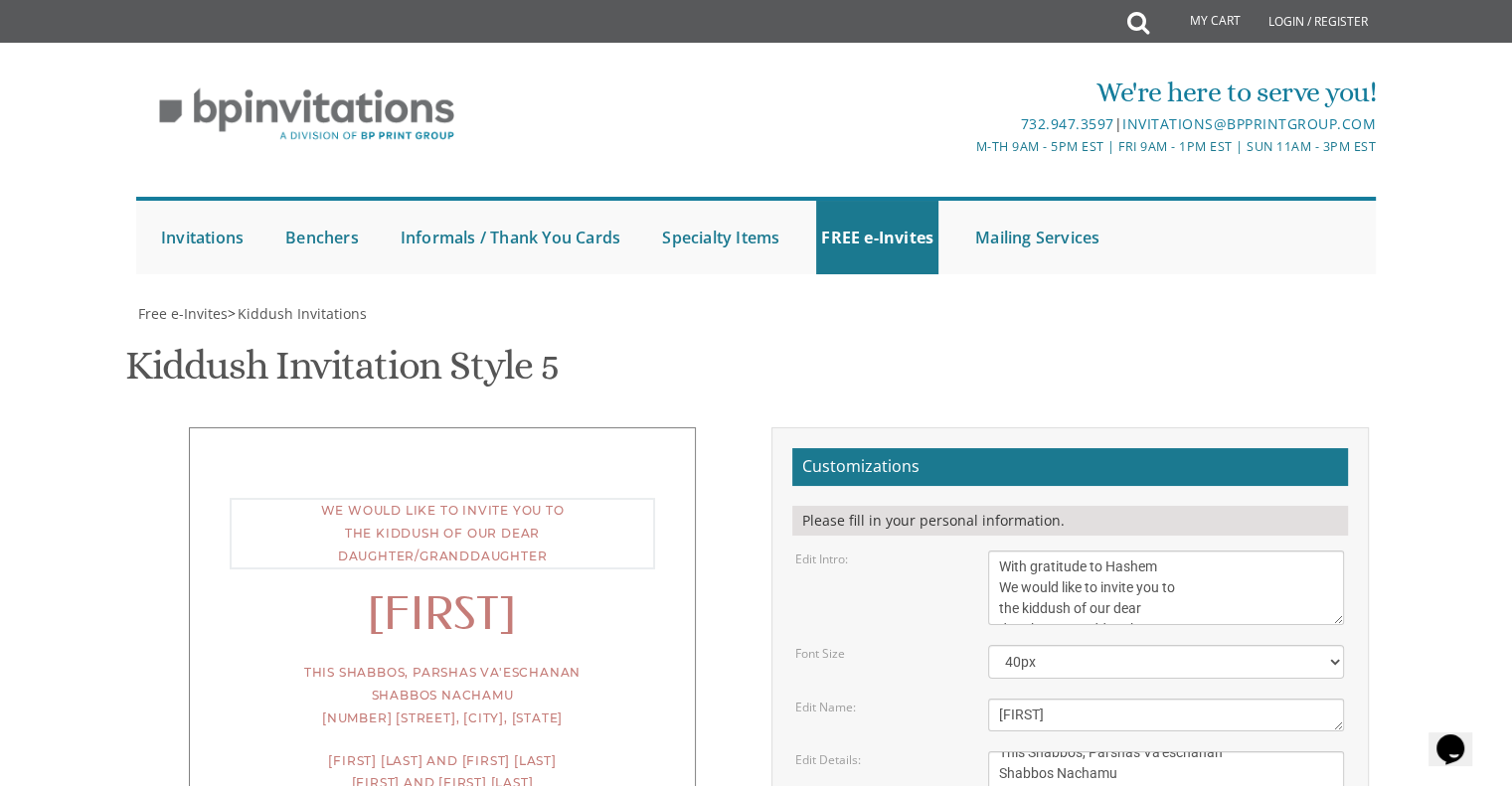 type on "With gratitude to Hashem
We would like to invite you to
the kiddush of our dear
daughter/granddaughter" 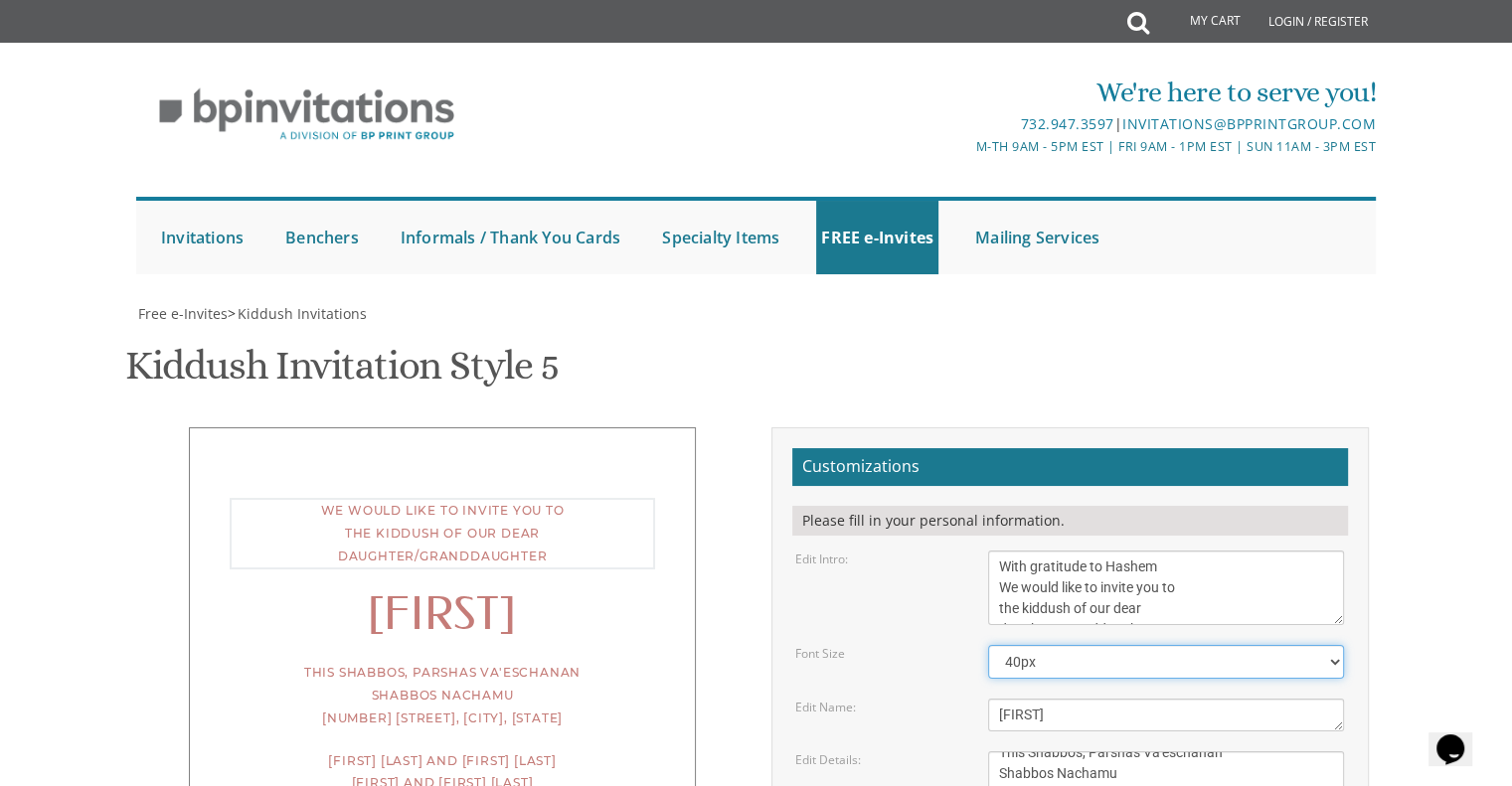 click on "30px 40px 50px 60px" at bounding box center (1166, 662) 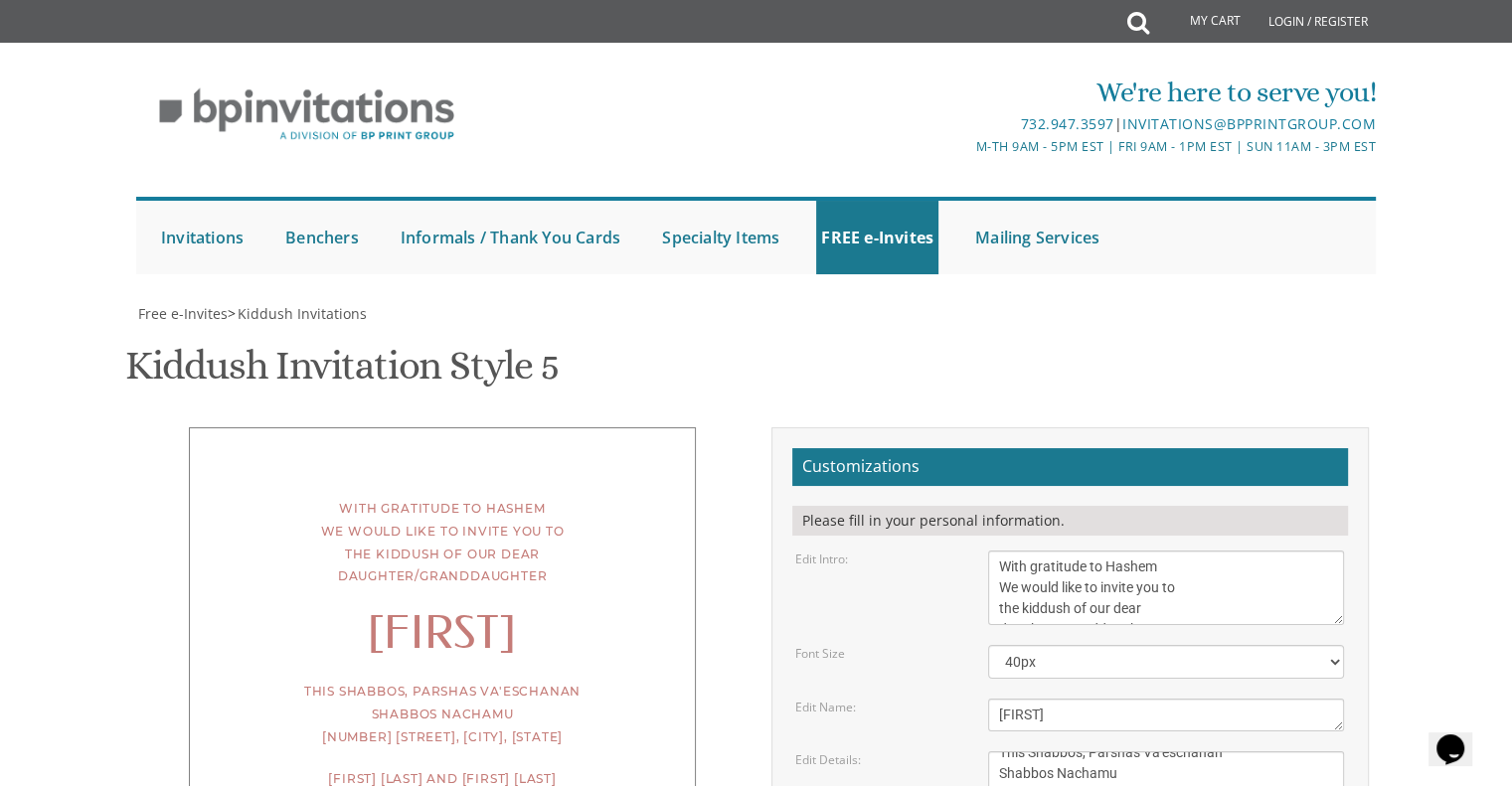 click on "Edit Intro:
We would like to invite you to
the kiddush of our dear
daughter/granddaughter" at bounding box center [1070, 587] 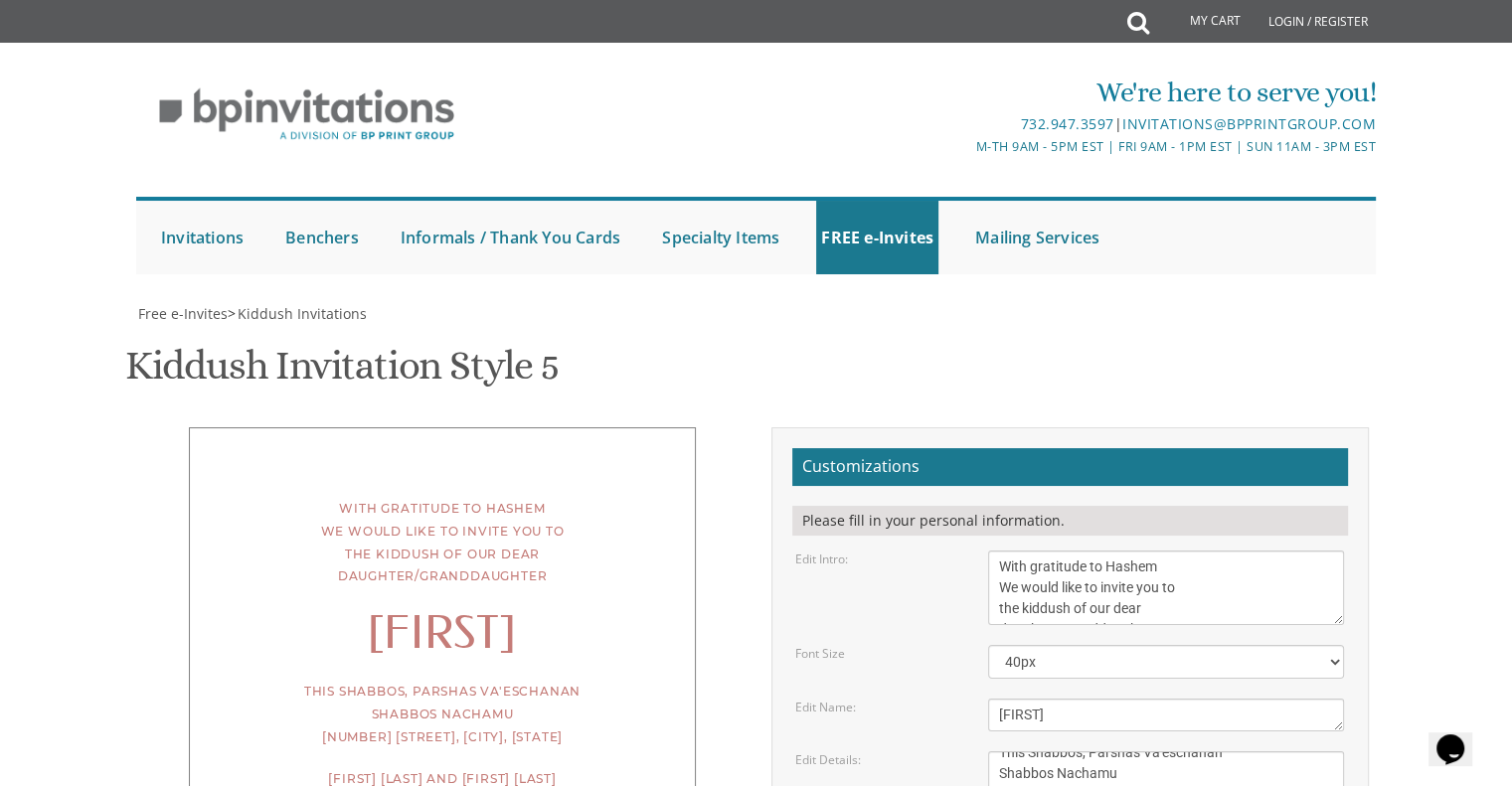 click on "Download Image" at bounding box center [965, 1051] 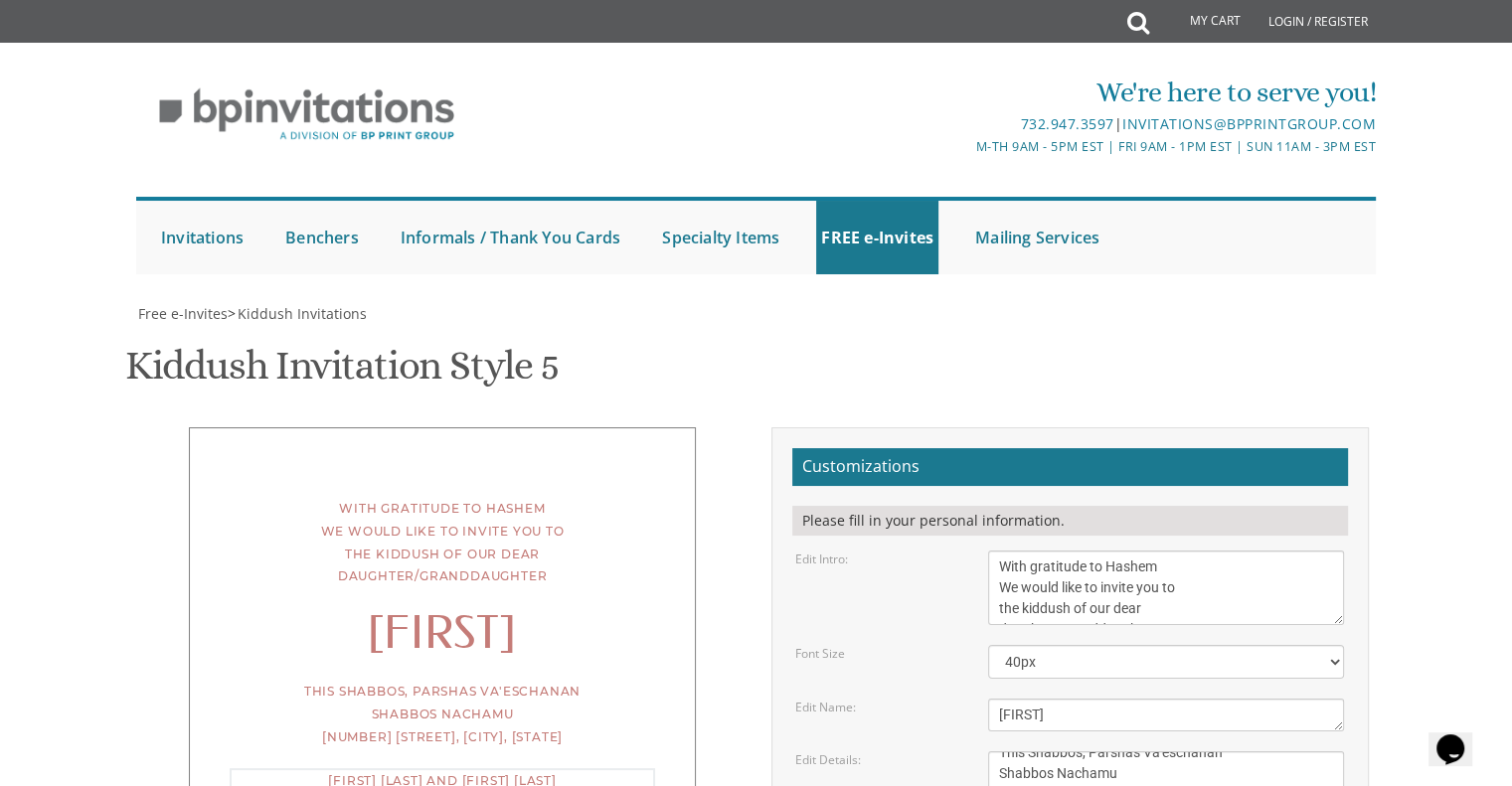 drag, startPoint x: 1253, startPoint y: 561, endPoint x: 989, endPoint y: 527, distance: 266.18039 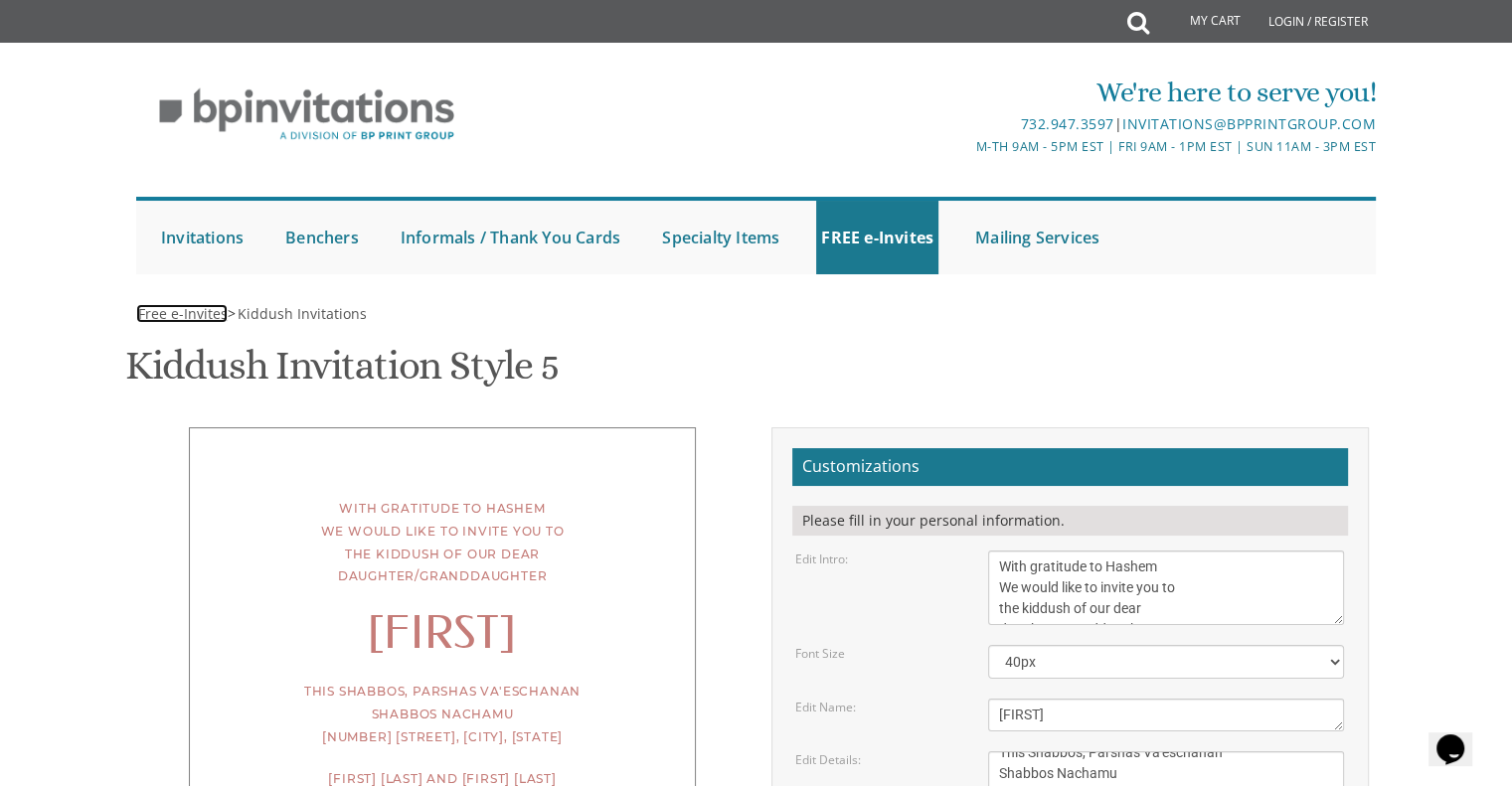 click on "Free e-Invites" at bounding box center (183, 313) 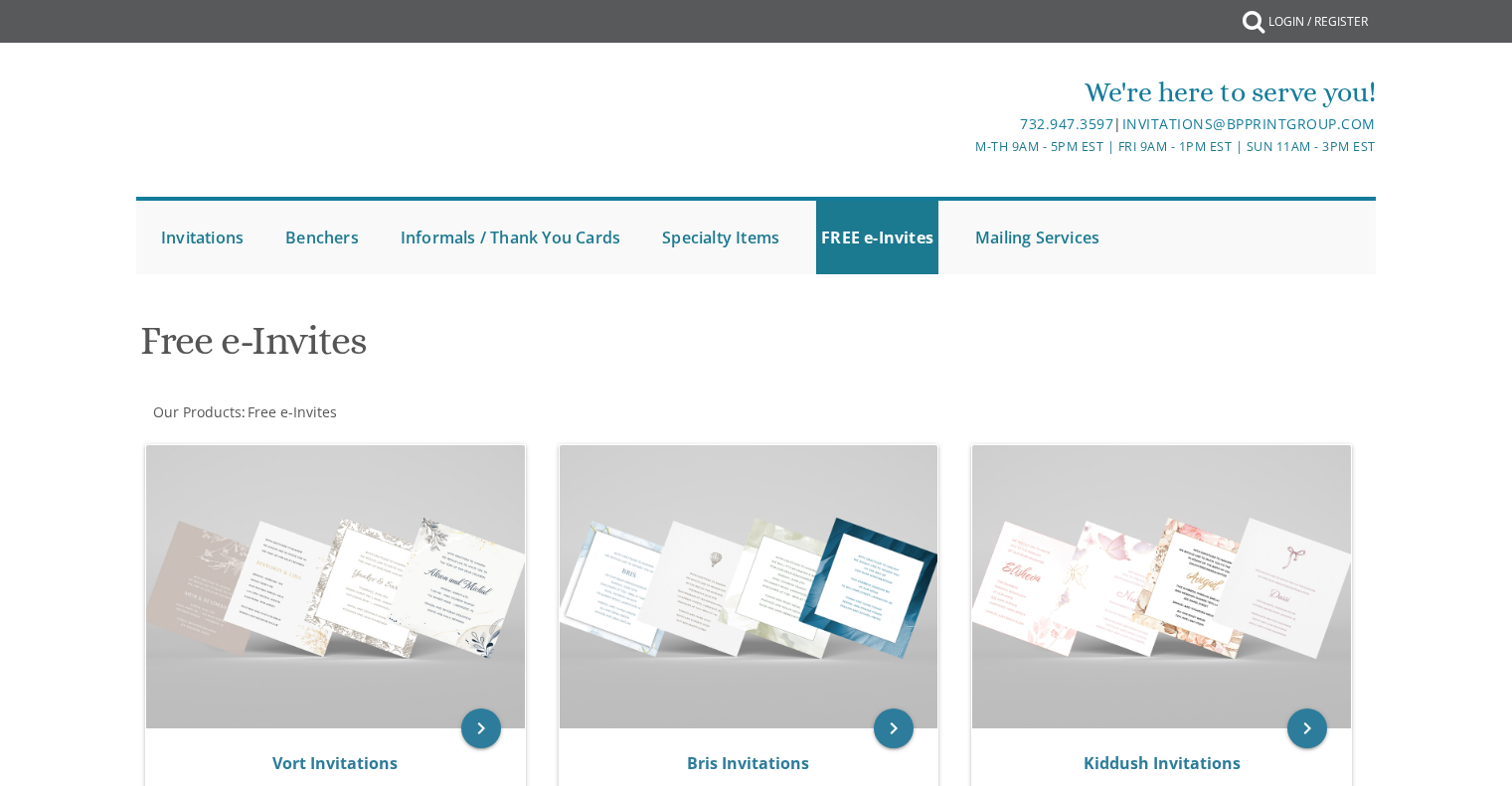 scroll, scrollTop: 0, scrollLeft: 0, axis: both 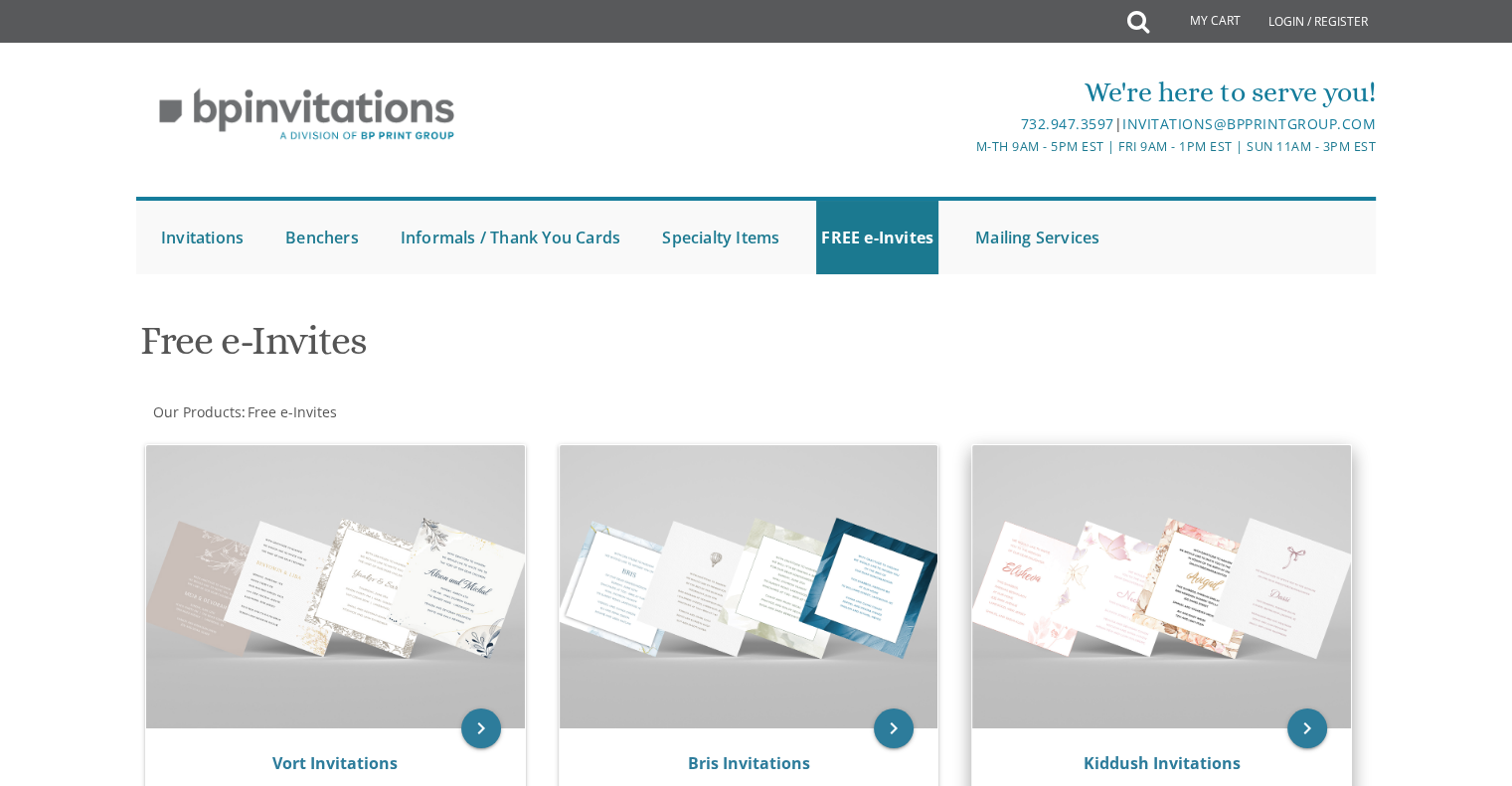 click at bounding box center (1161, 586) 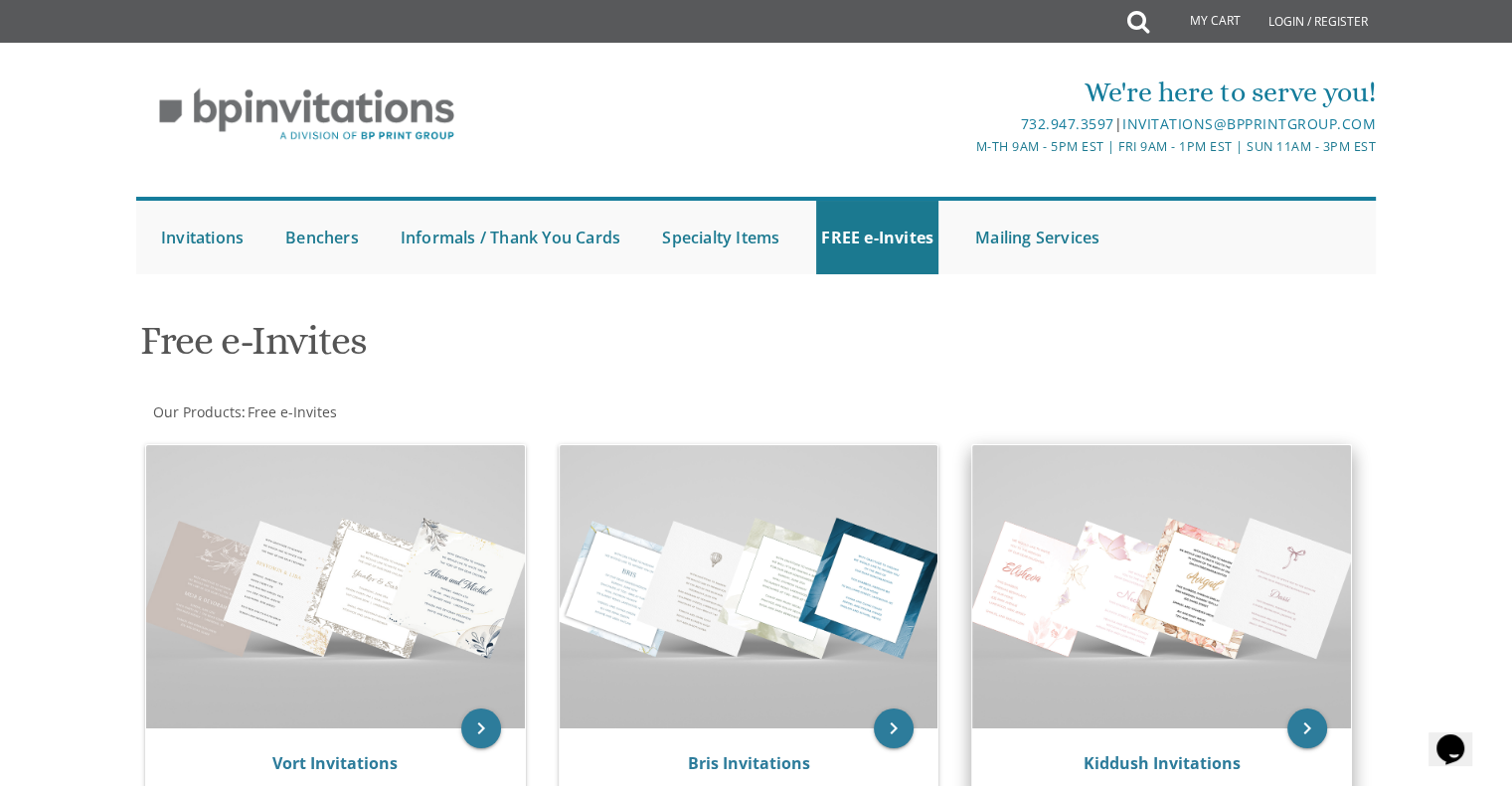 scroll, scrollTop: 0, scrollLeft: 0, axis: both 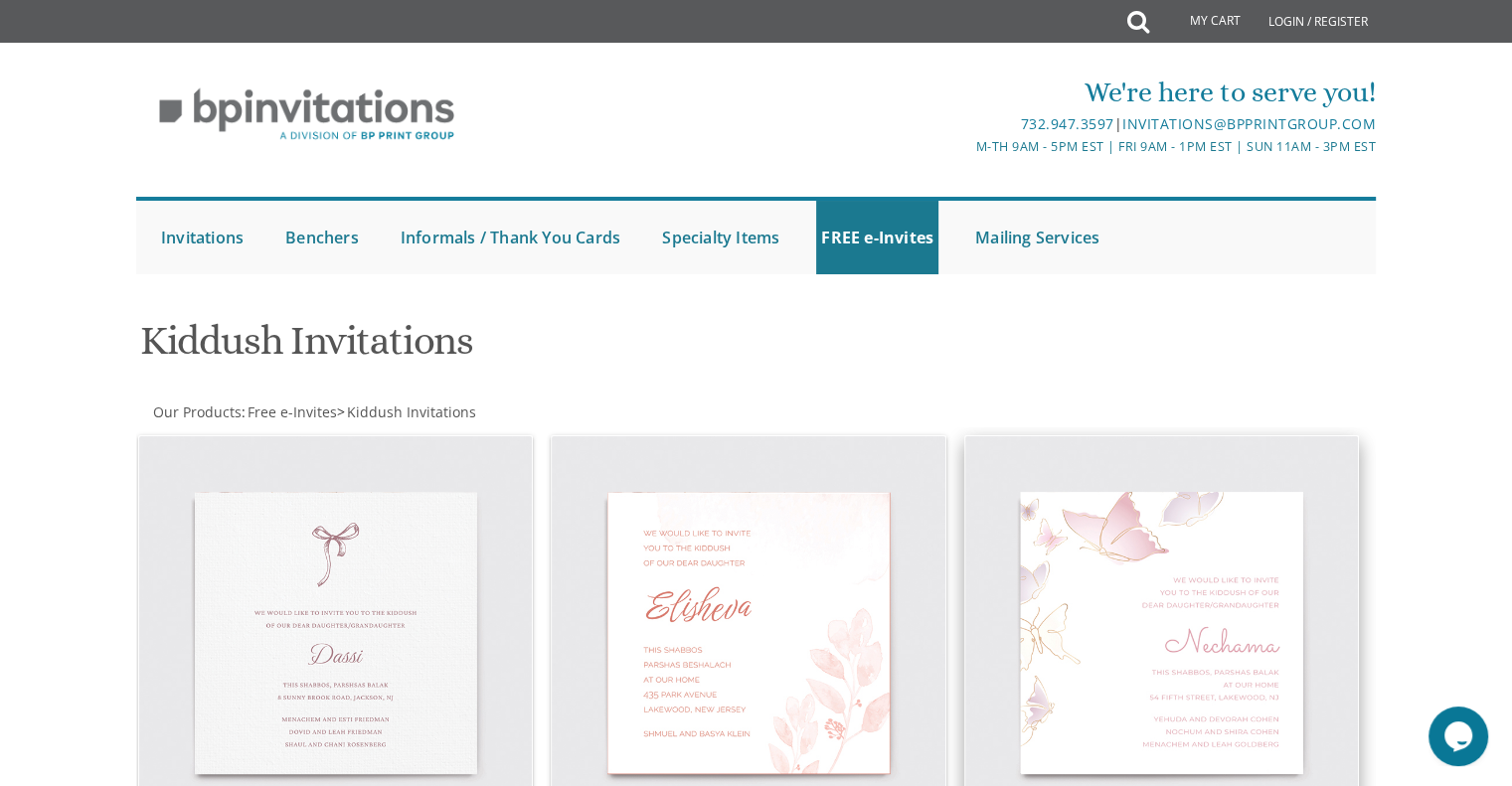 click at bounding box center [1162, 633] 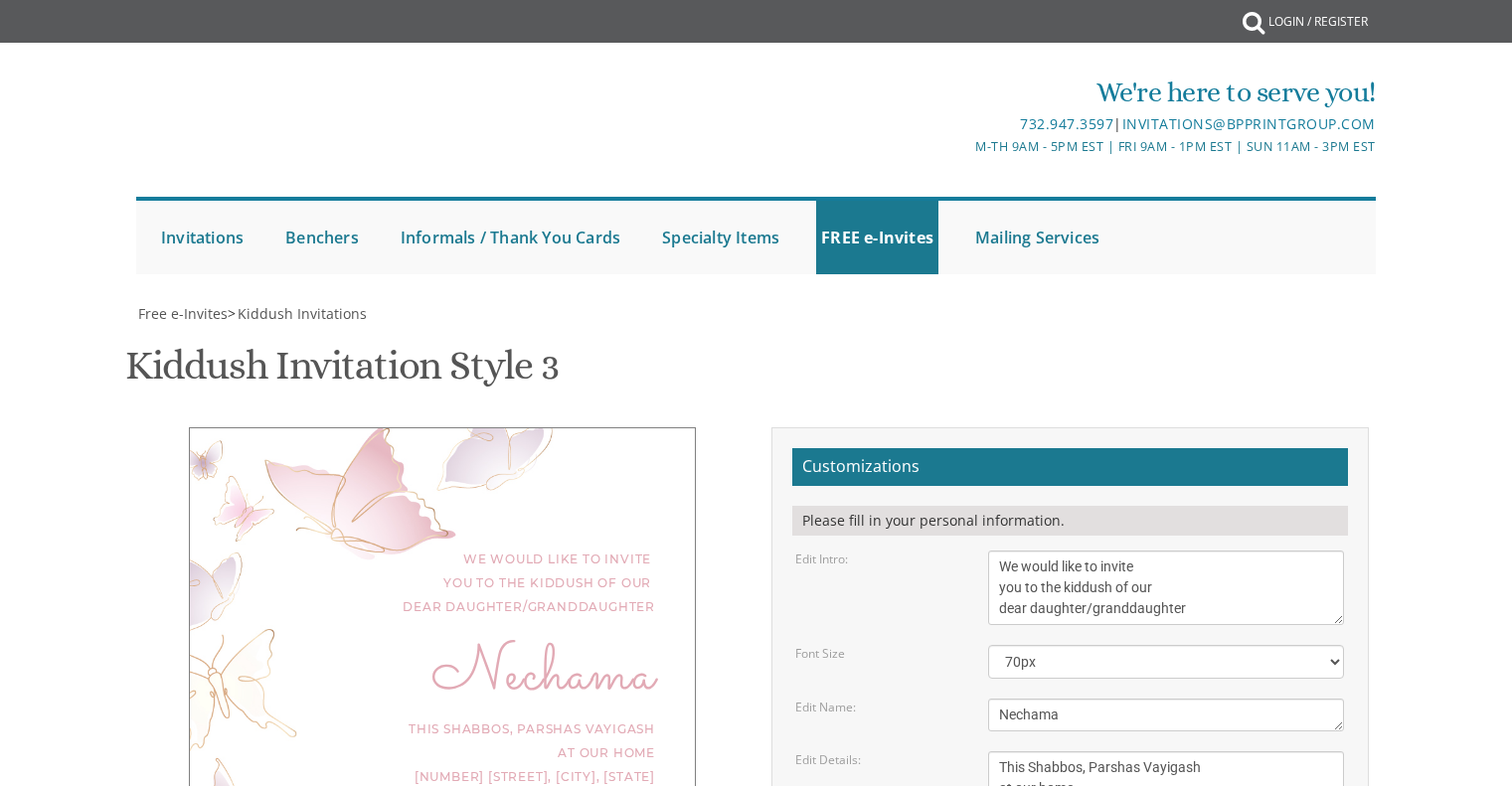 scroll, scrollTop: 0, scrollLeft: 0, axis: both 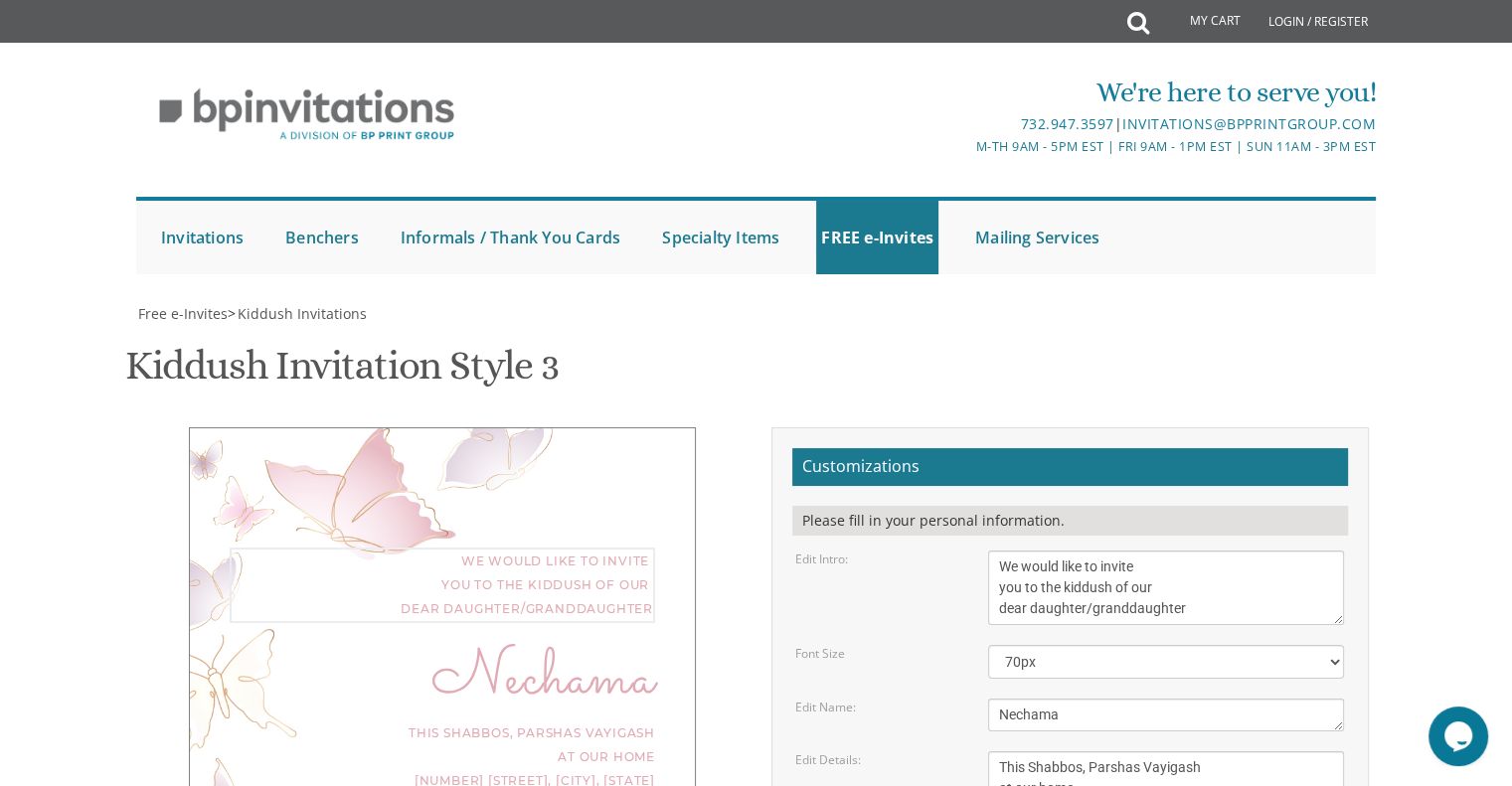 click on "We would like to invite
you to the kiddush of our
dear daughter/granddaughter" at bounding box center (1166, 587) 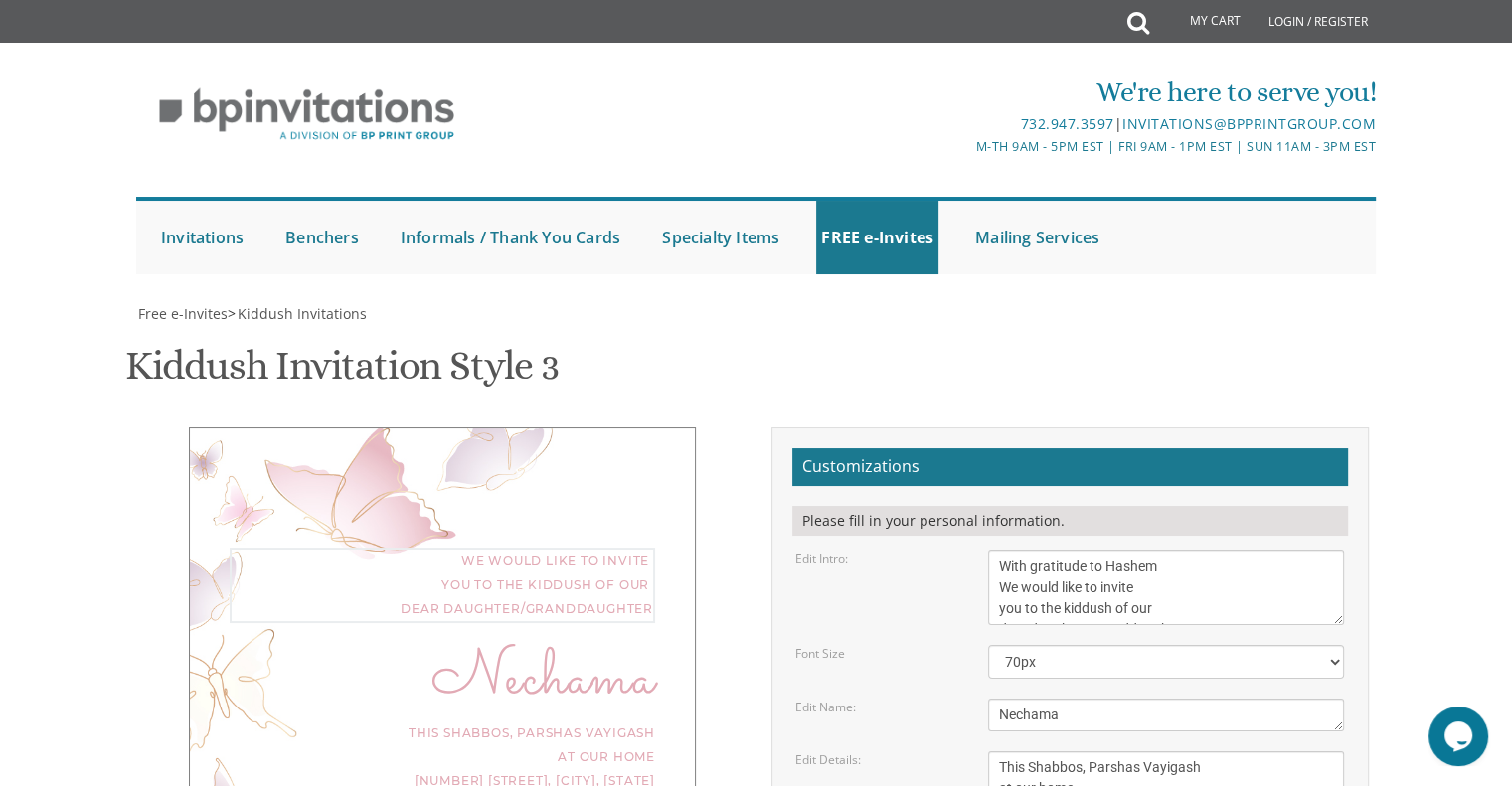 scroll, scrollTop: 350, scrollLeft: 0, axis: vertical 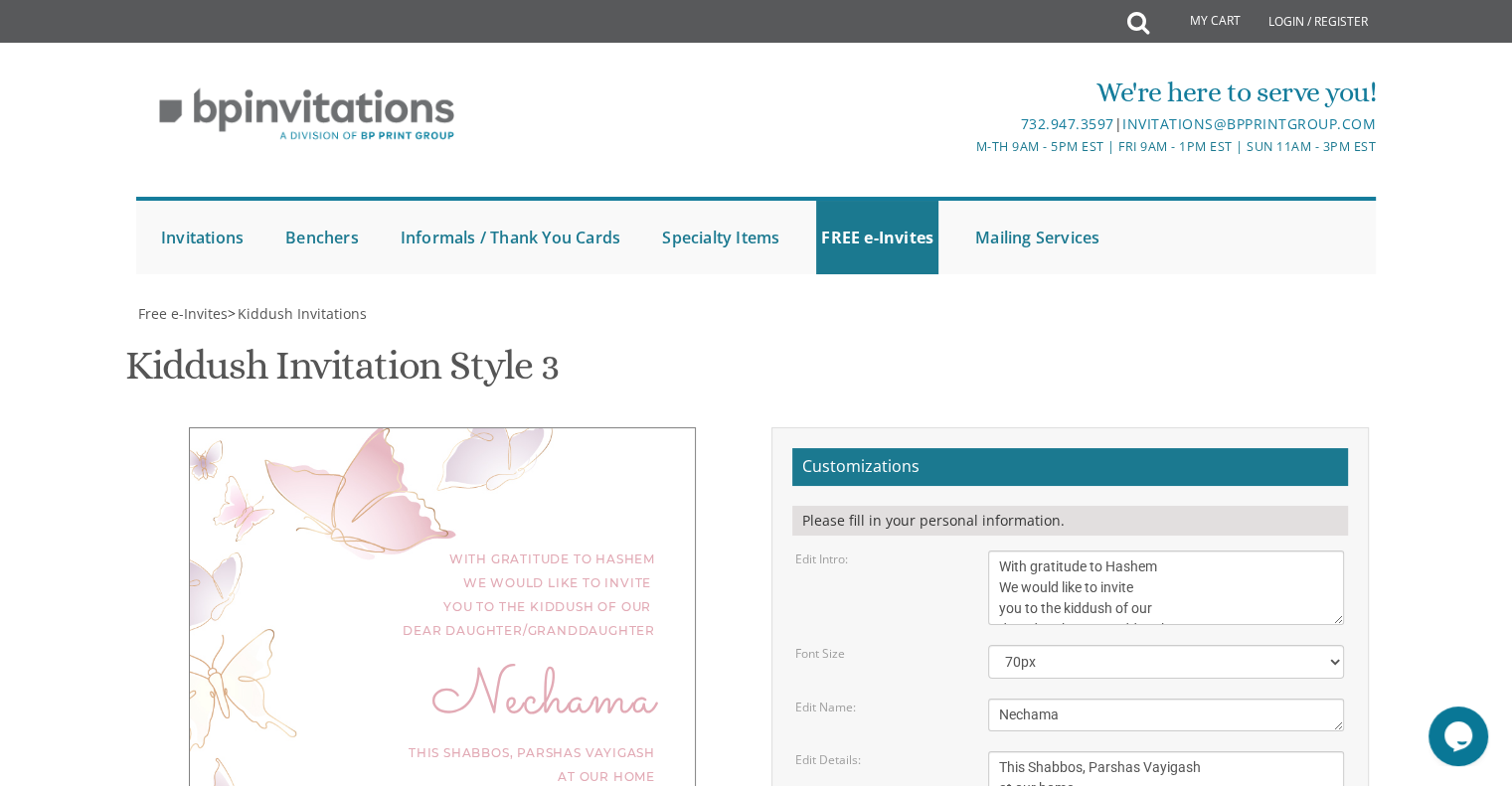 drag, startPoint x: 1138, startPoint y: 550, endPoint x: 978, endPoint y: 500, distance: 167.63055 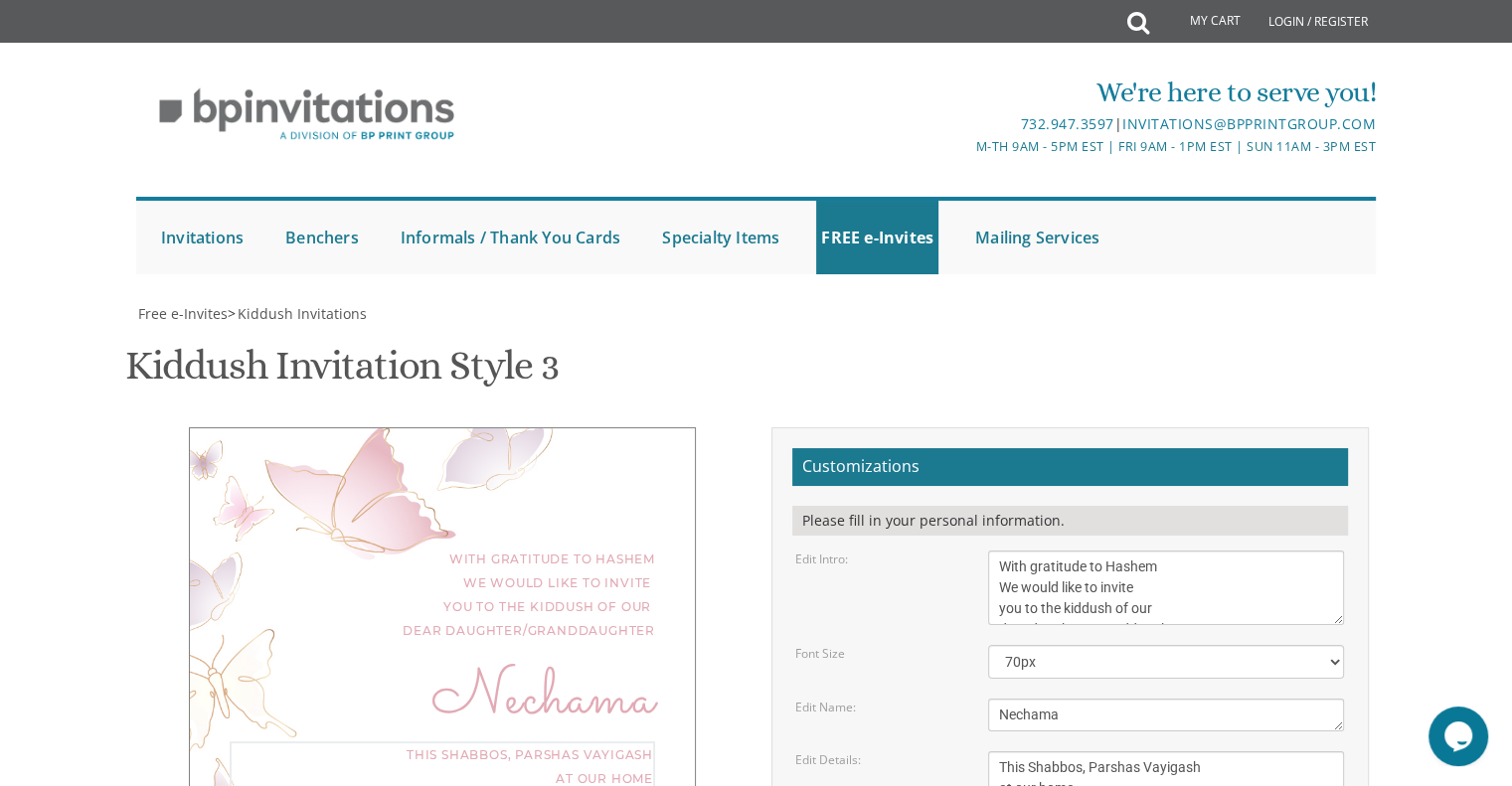 drag, startPoint x: 1191, startPoint y: 419, endPoint x: 1151, endPoint y: 416, distance: 40.112342 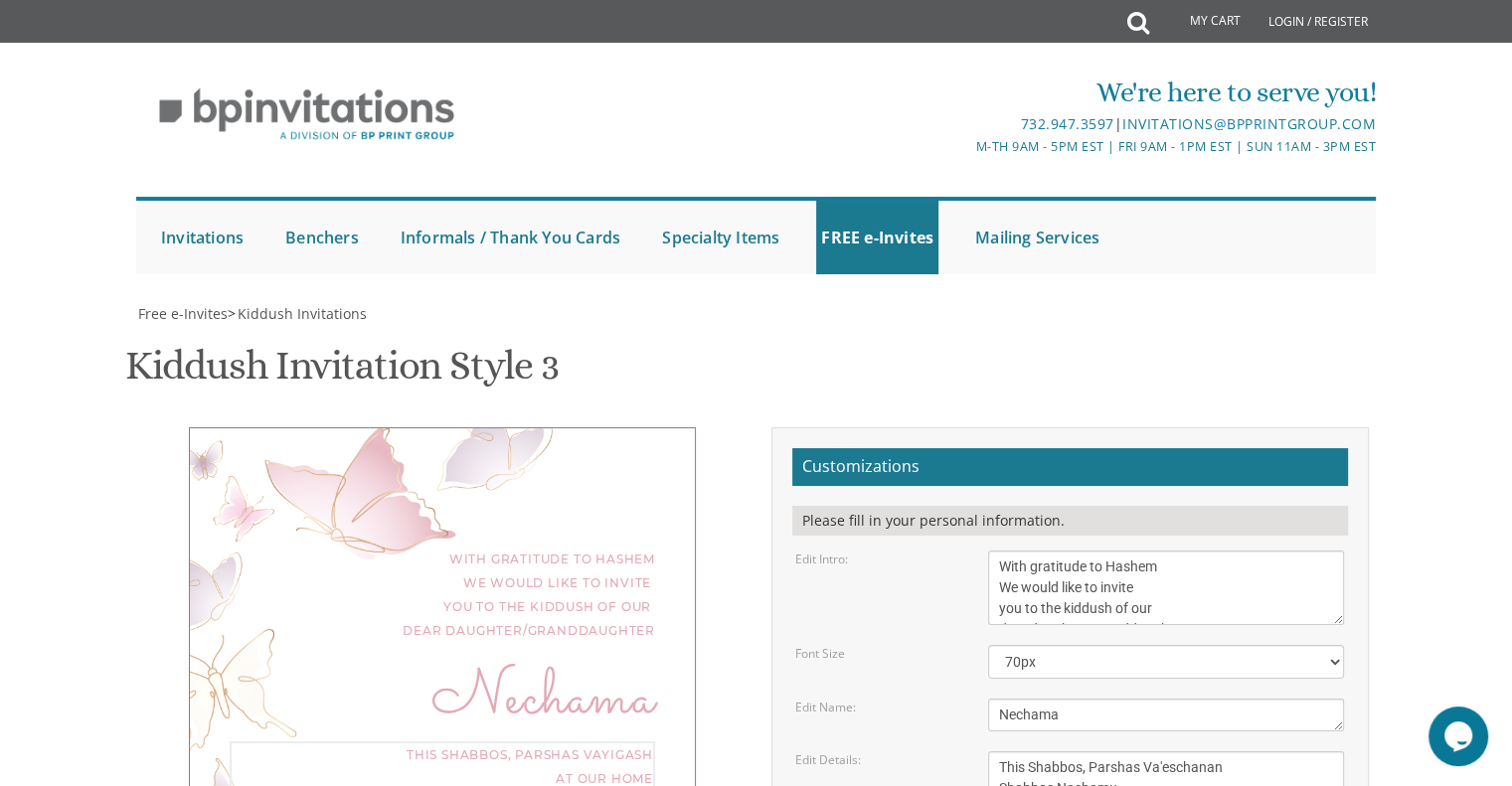 scroll, scrollTop: 14, scrollLeft: 0, axis: vertical 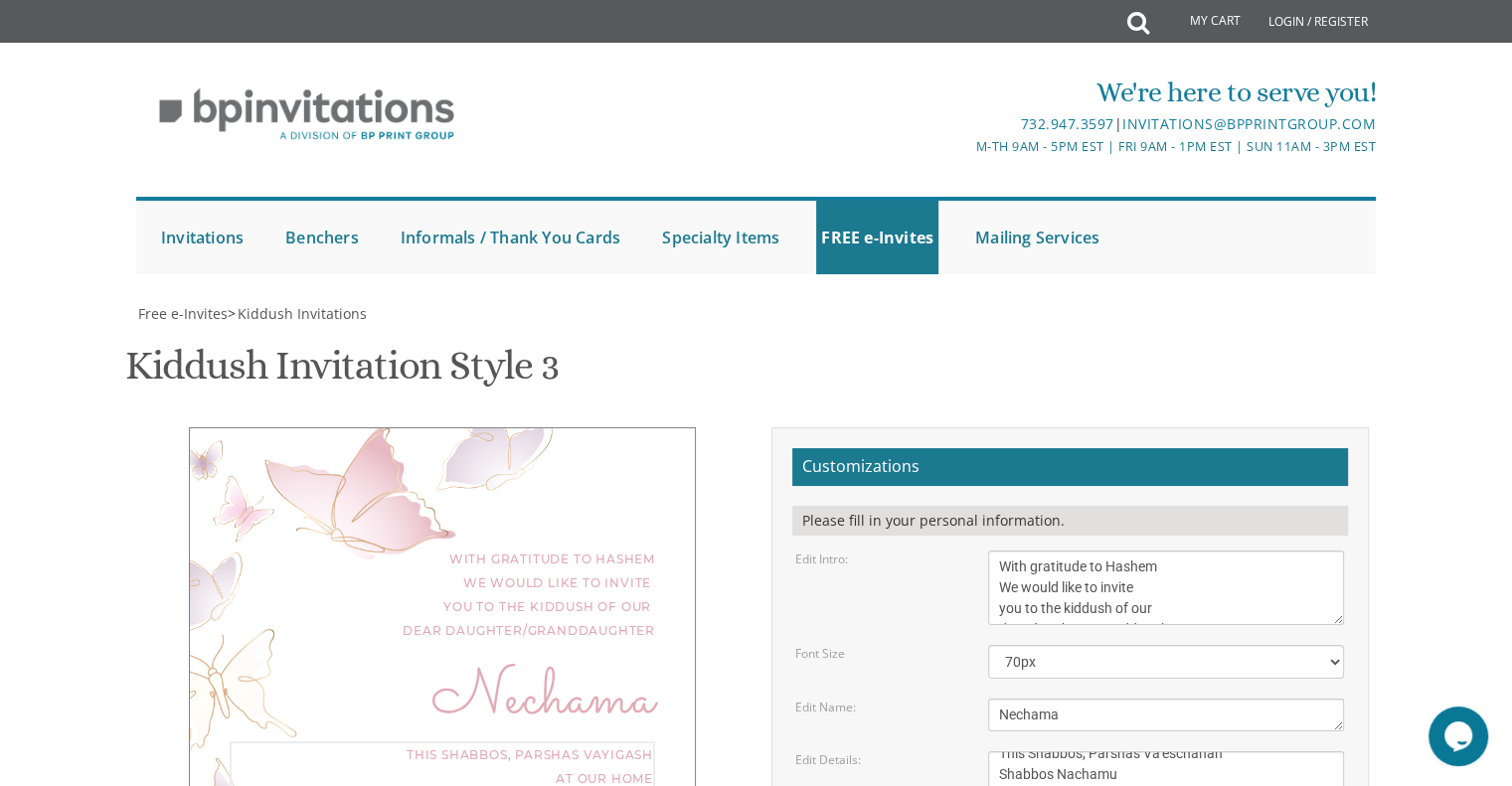 type on "This Shabbos, Parshas Va'eschanan
Shabbos Nachamu
at our home
[NUMBER] [STREET], [CITY], [STATE]" 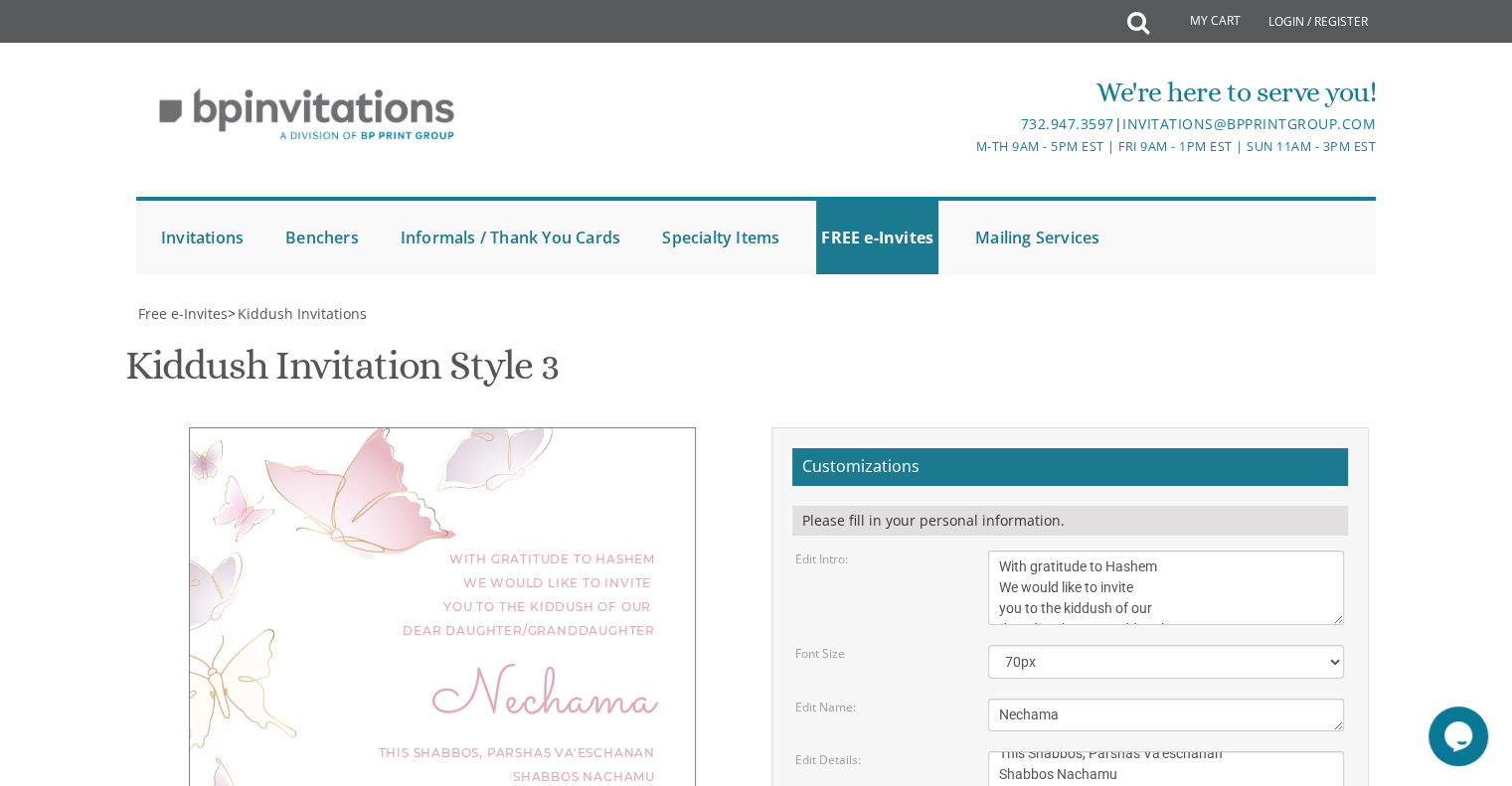 click on "Email Address*" at bounding box center (1070, 986) 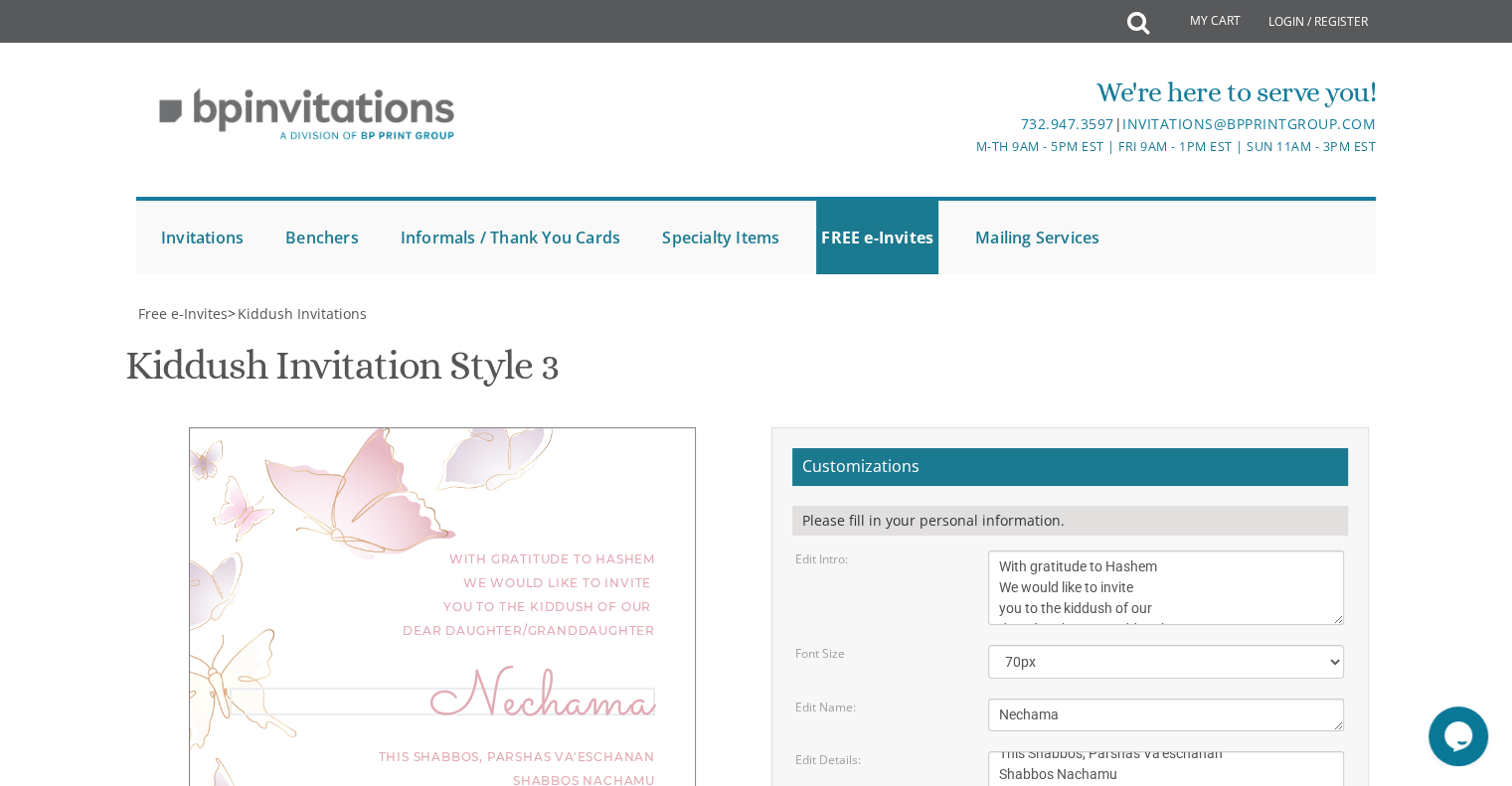 drag, startPoint x: 1073, startPoint y: 364, endPoint x: 1009, endPoint y: 365, distance: 64.00781 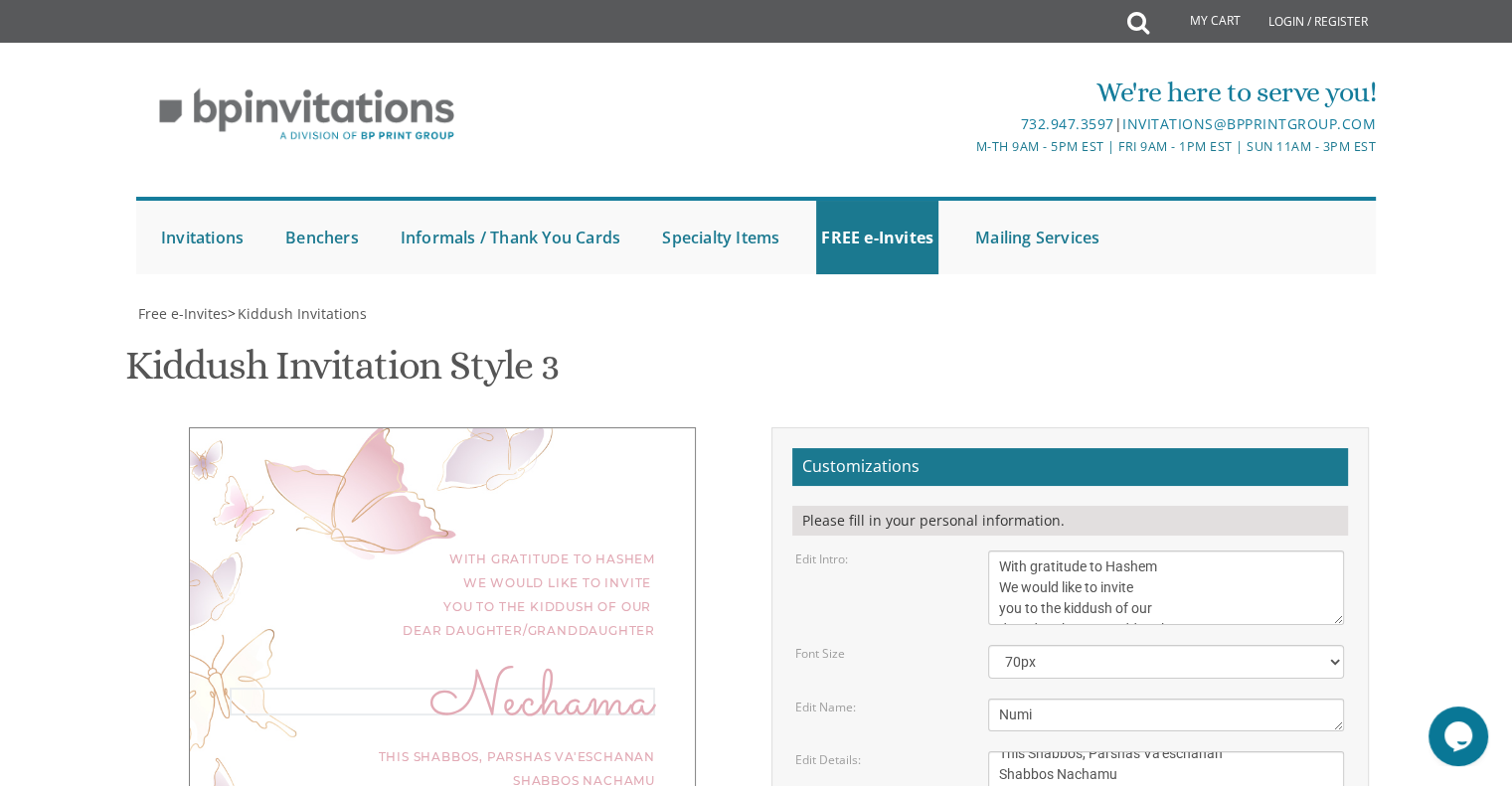type on "Numi" 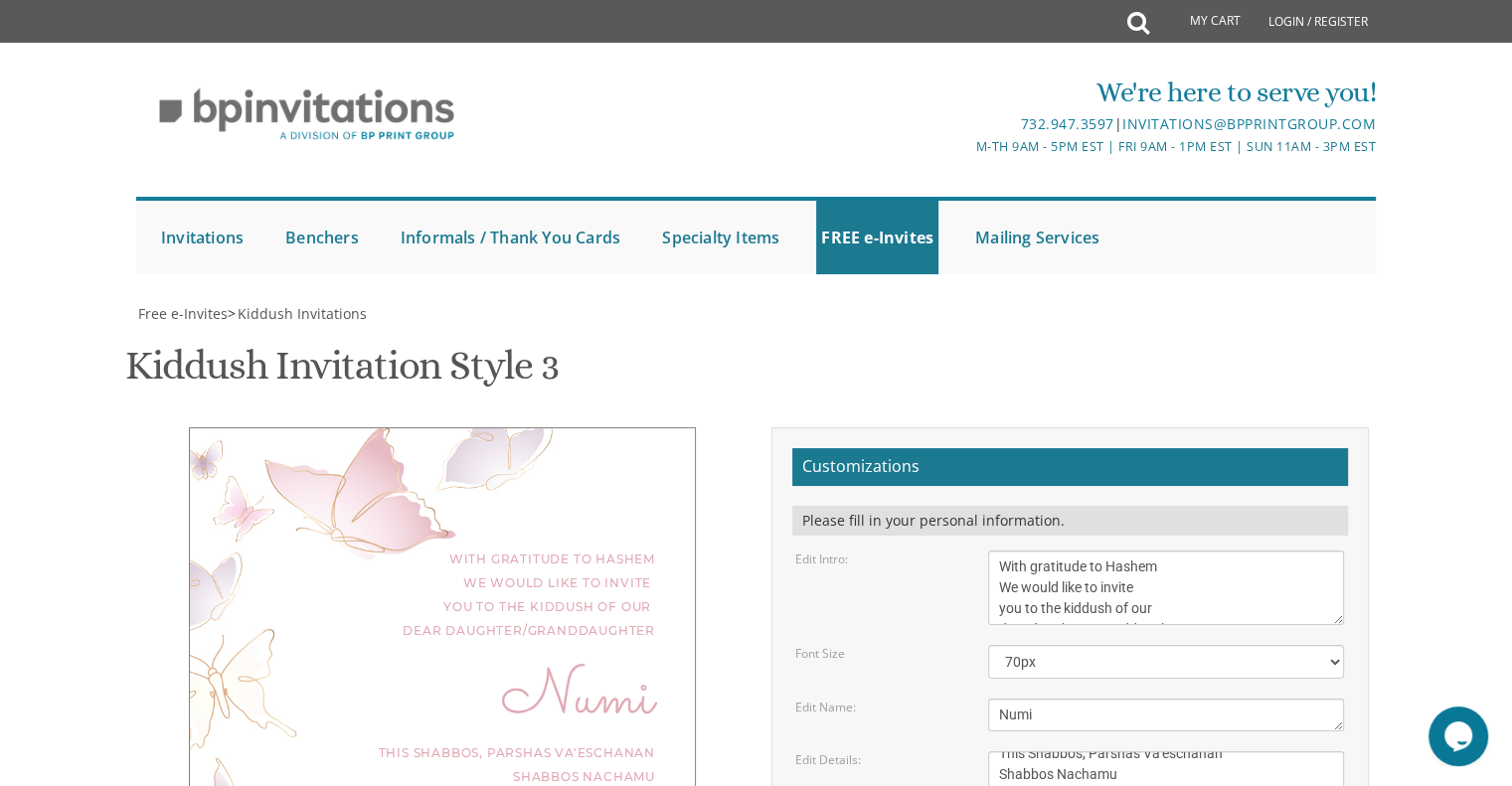 click on "Email Address* [EMAIL]" at bounding box center (1070, 980) 